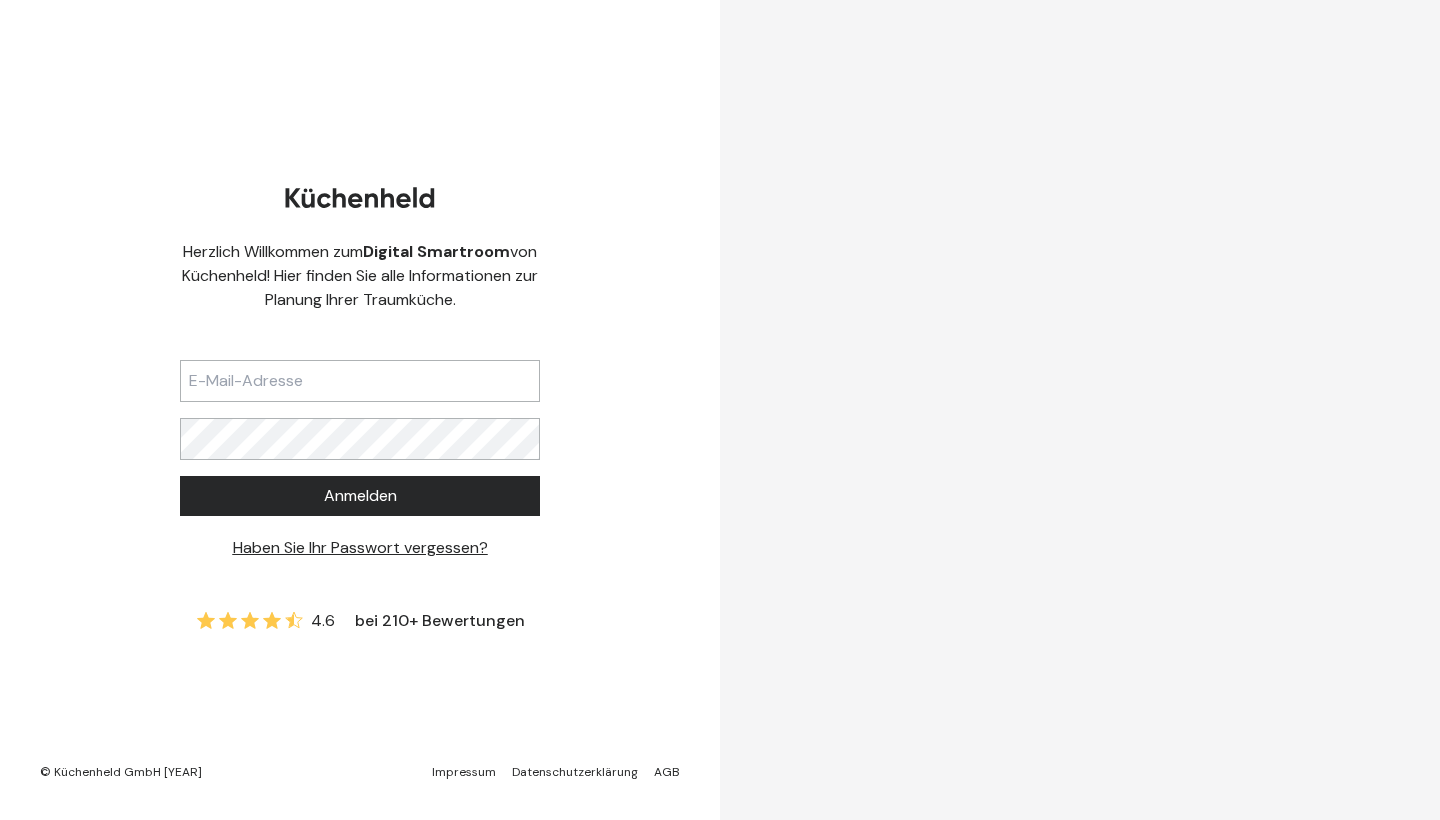 scroll, scrollTop: 0, scrollLeft: 0, axis: both 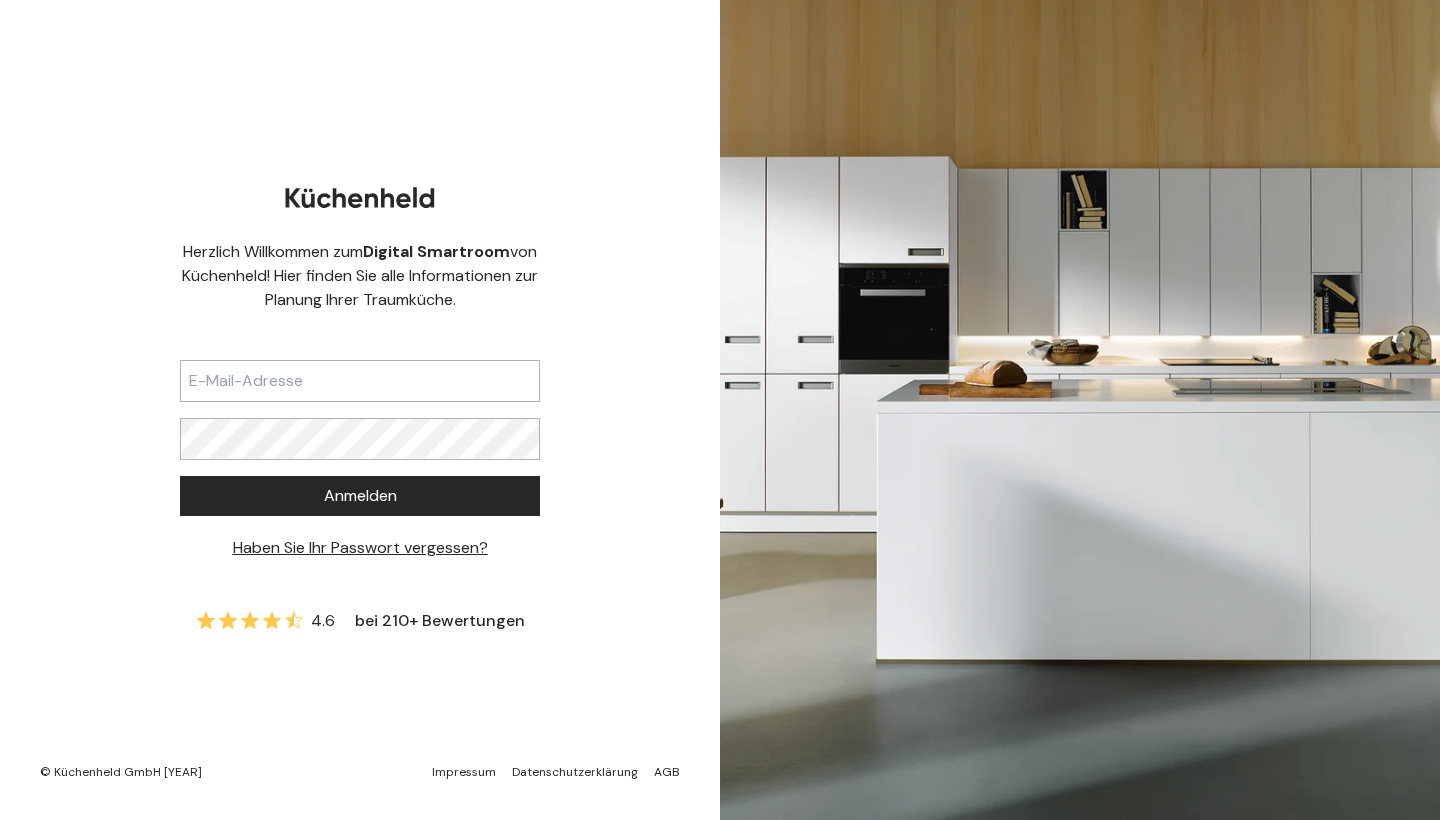 click at bounding box center [360, 381] 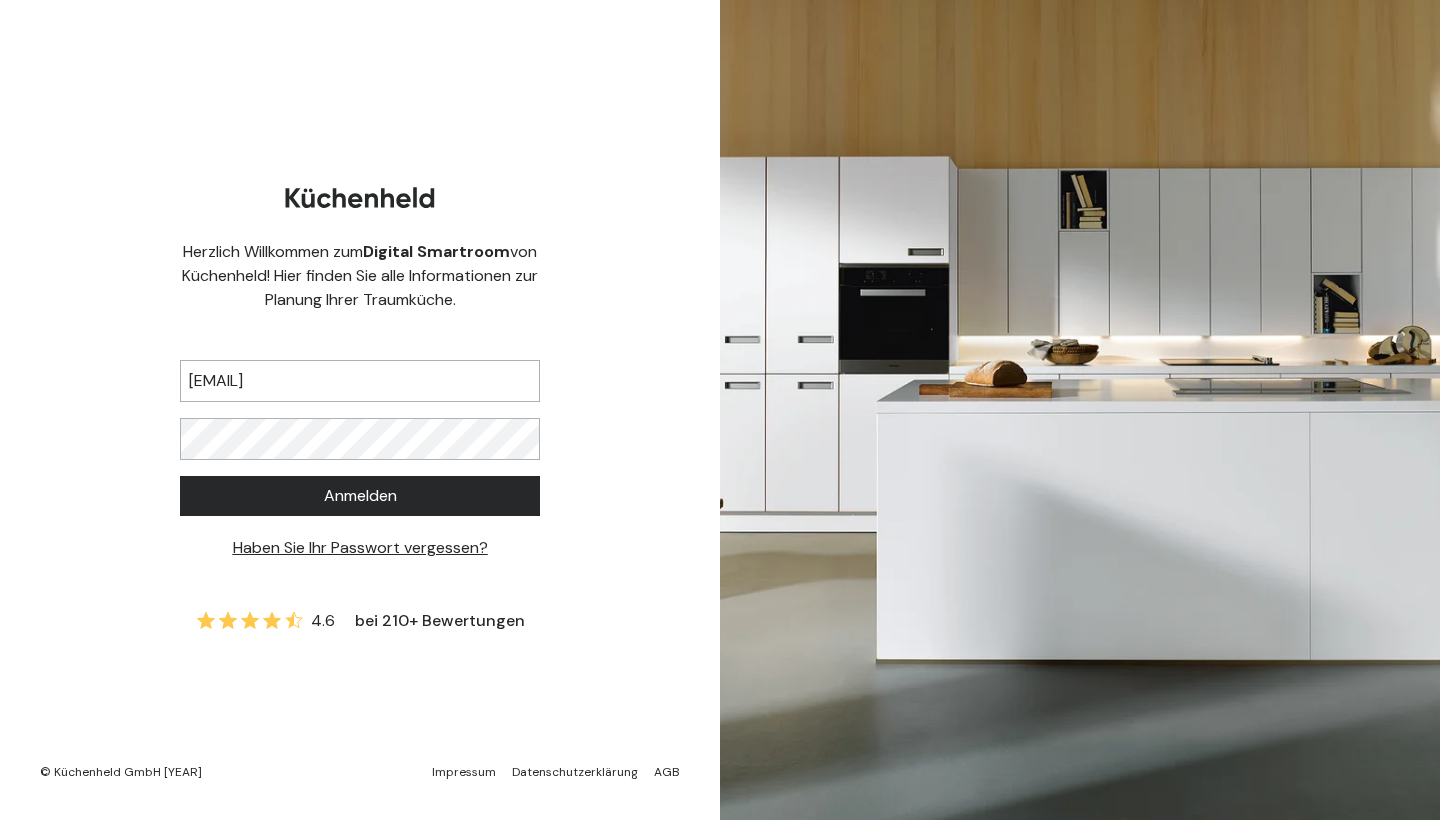 click on "Anmelden" at bounding box center (360, 496) 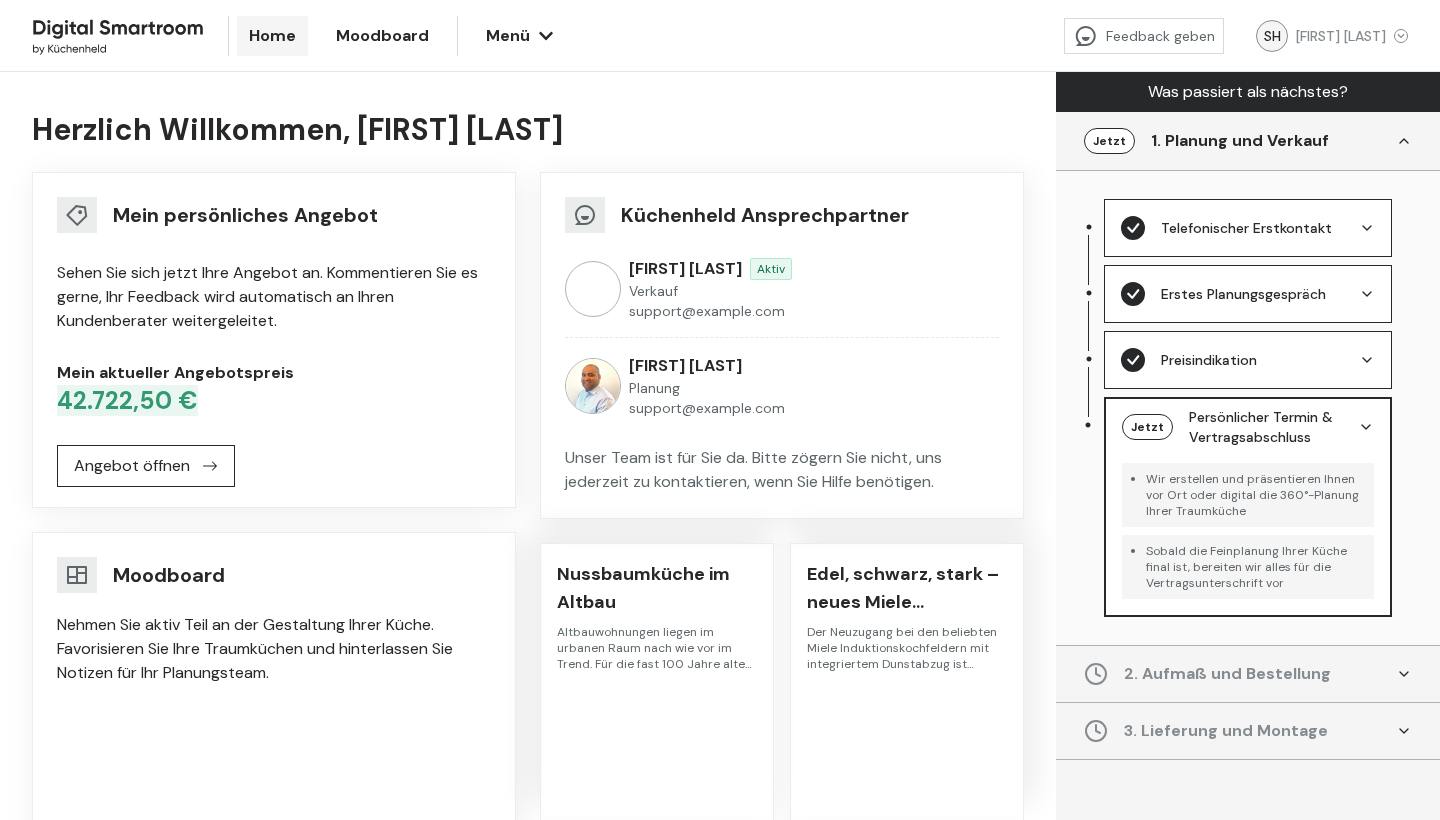 scroll, scrollTop: 0, scrollLeft: 0, axis: both 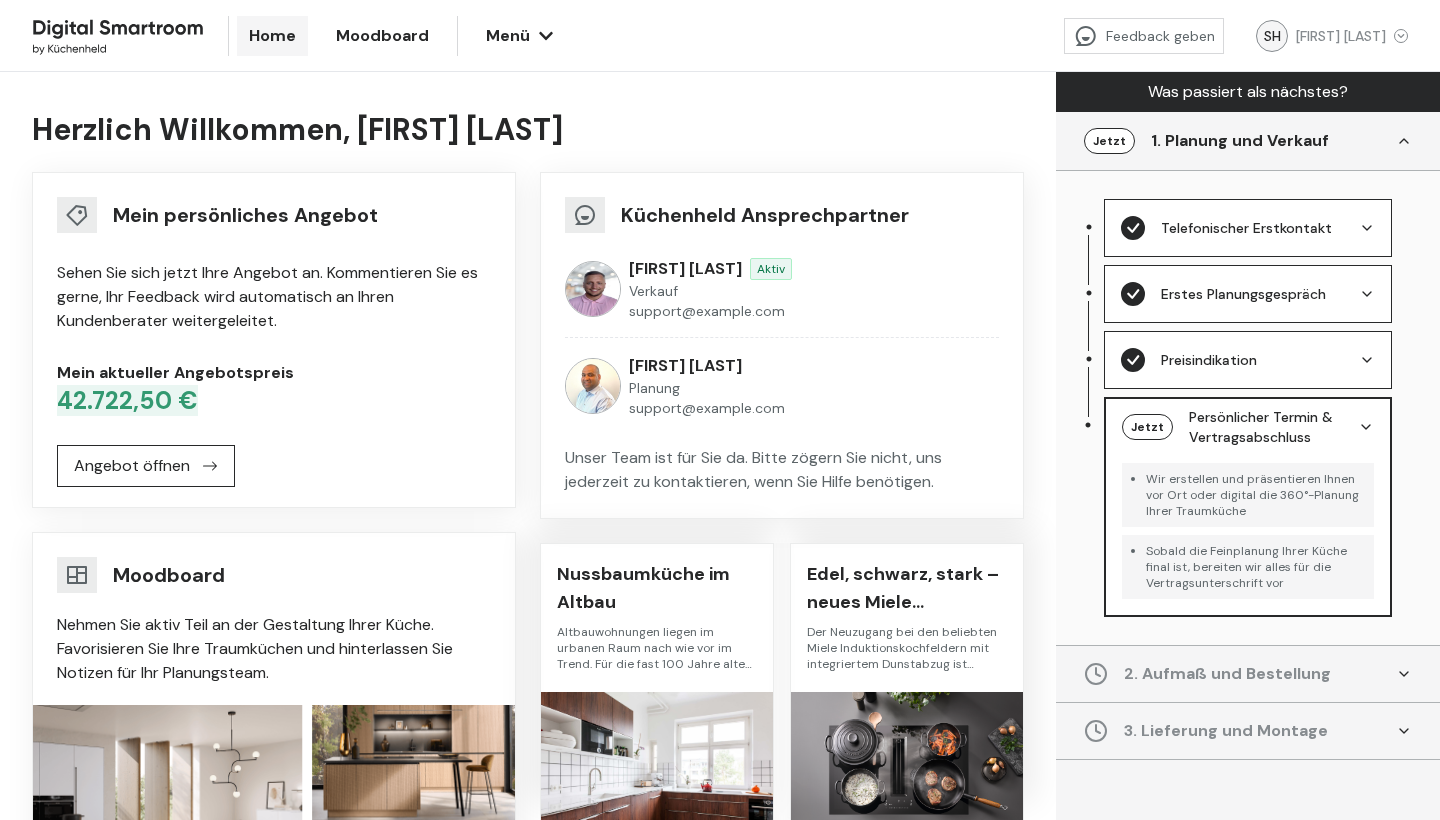 click on "Angebot öffnen" at bounding box center [132, 466] 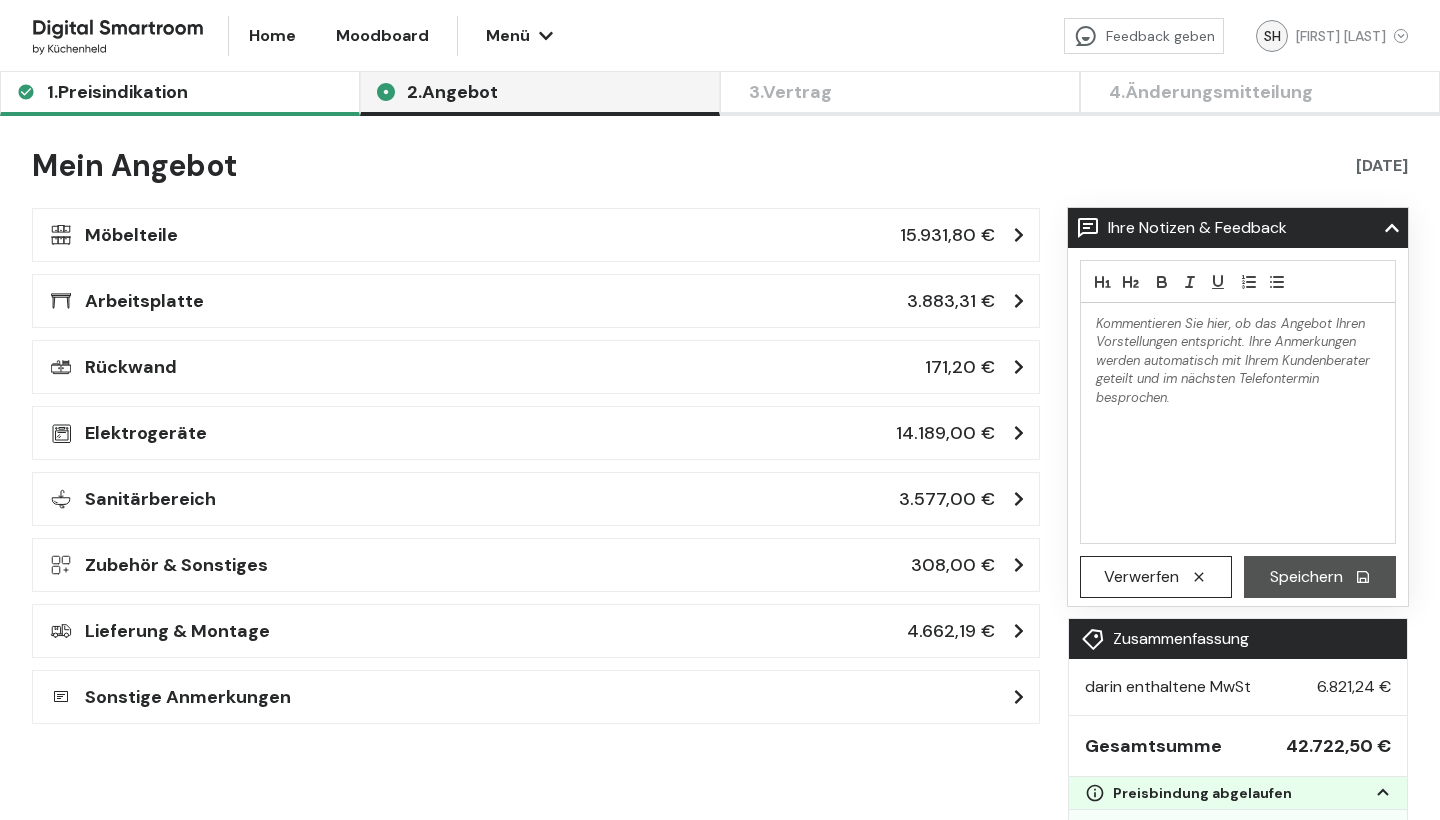 scroll, scrollTop: 0, scrollLeft: 0, axis: both 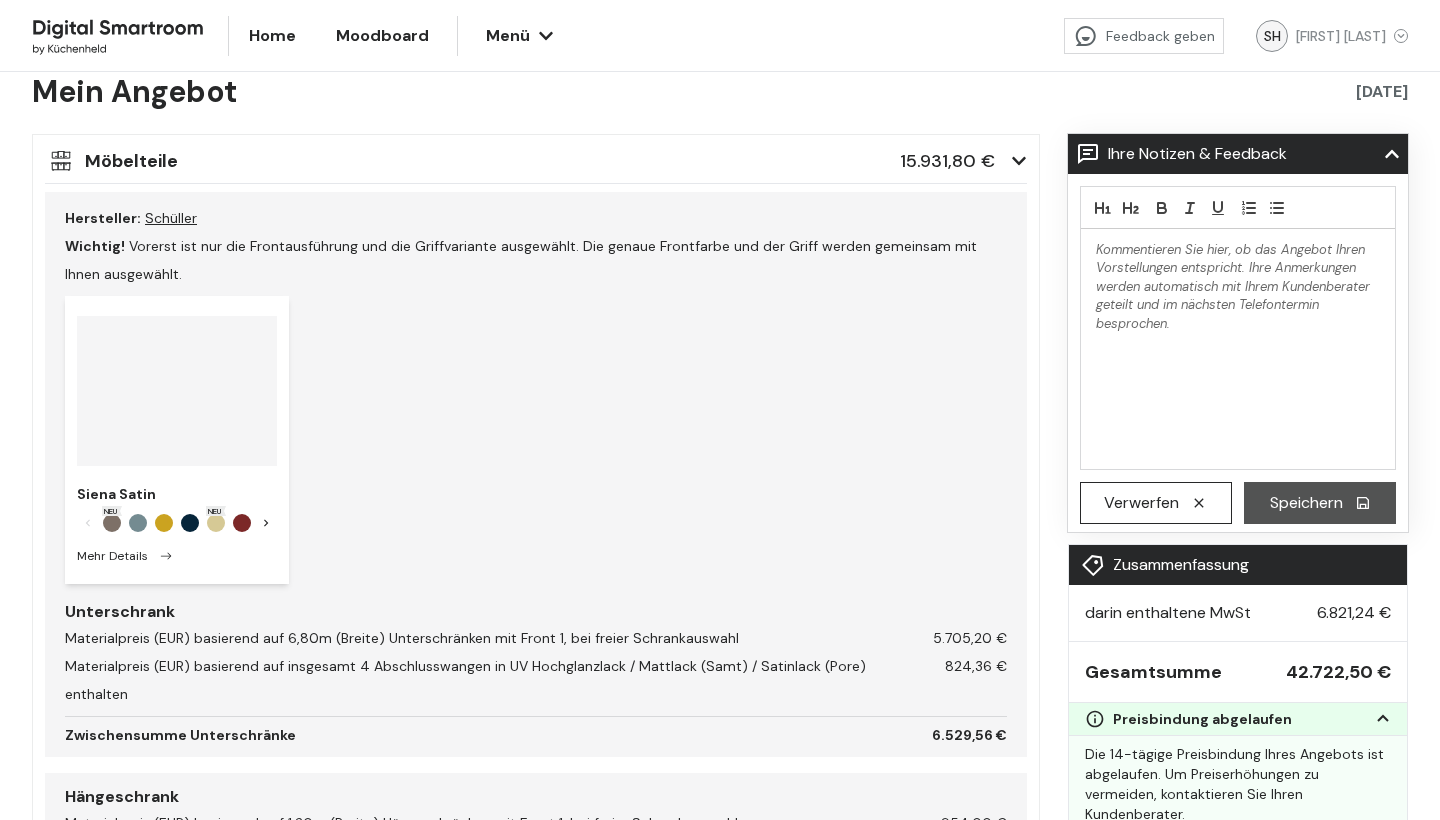 click at bounding box center (266, 523) 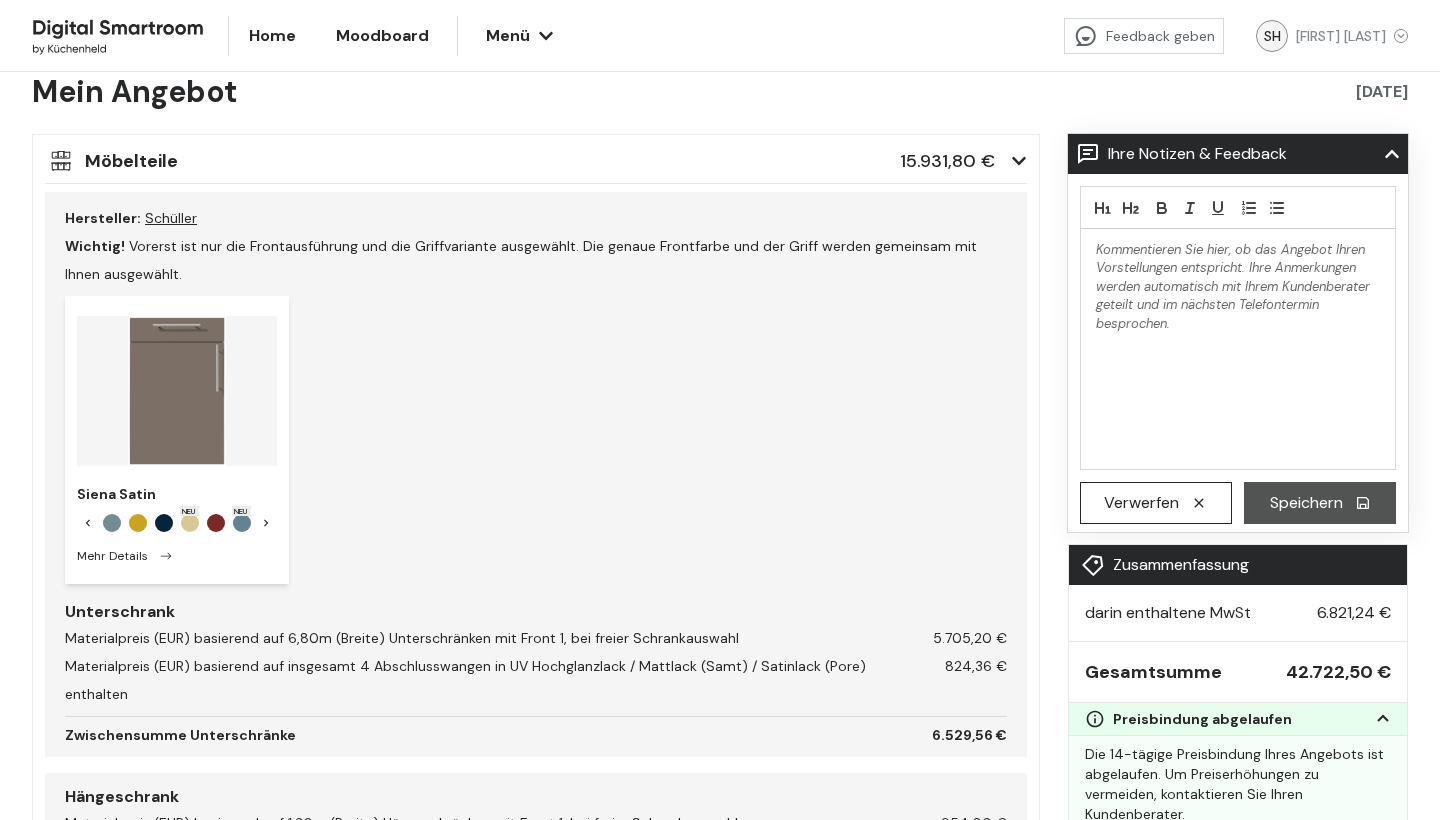 click at bounding box center [266, 523] 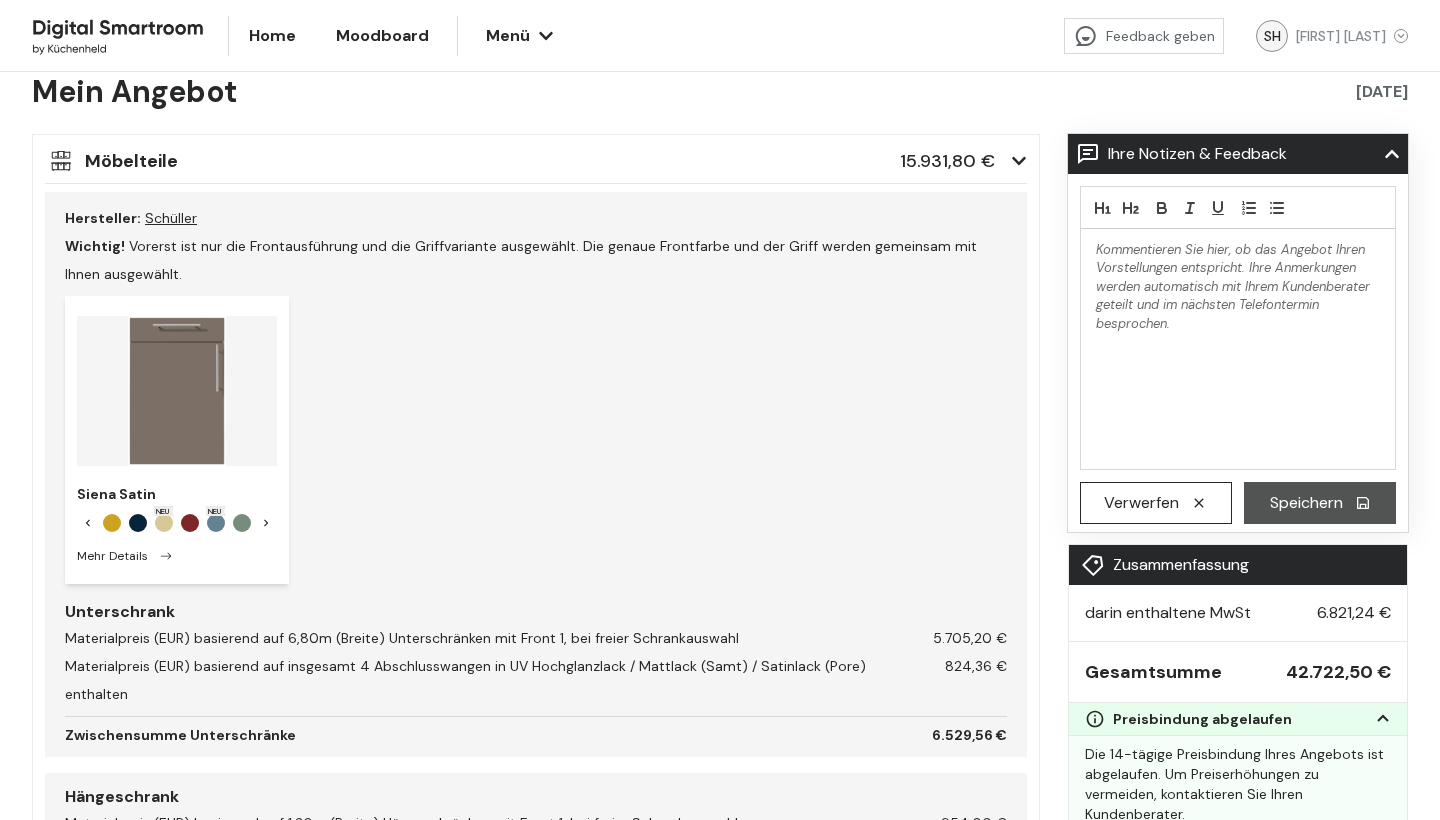 click at bounding box center (266, 523) 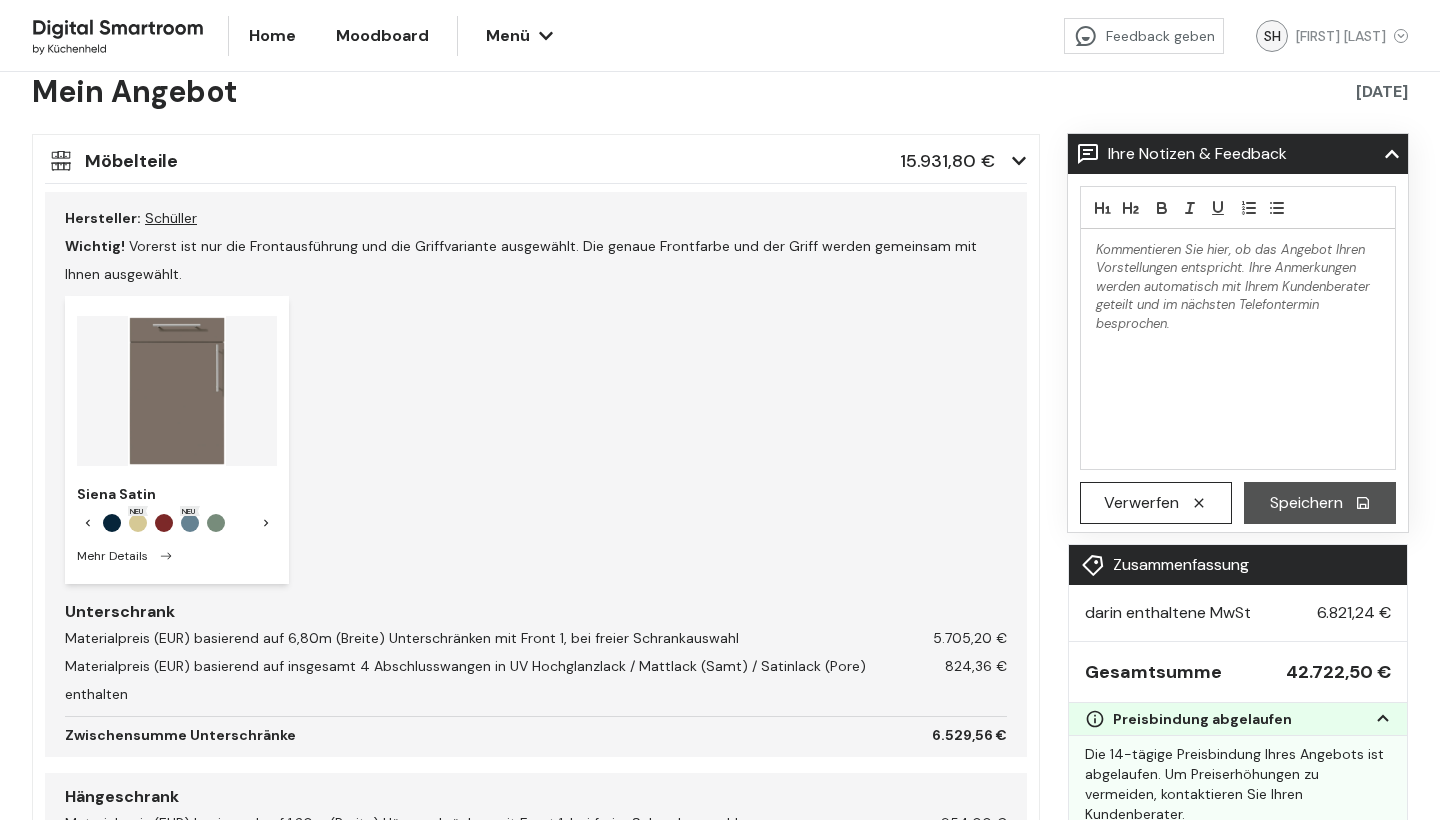 click at bounding box center [266, 523] 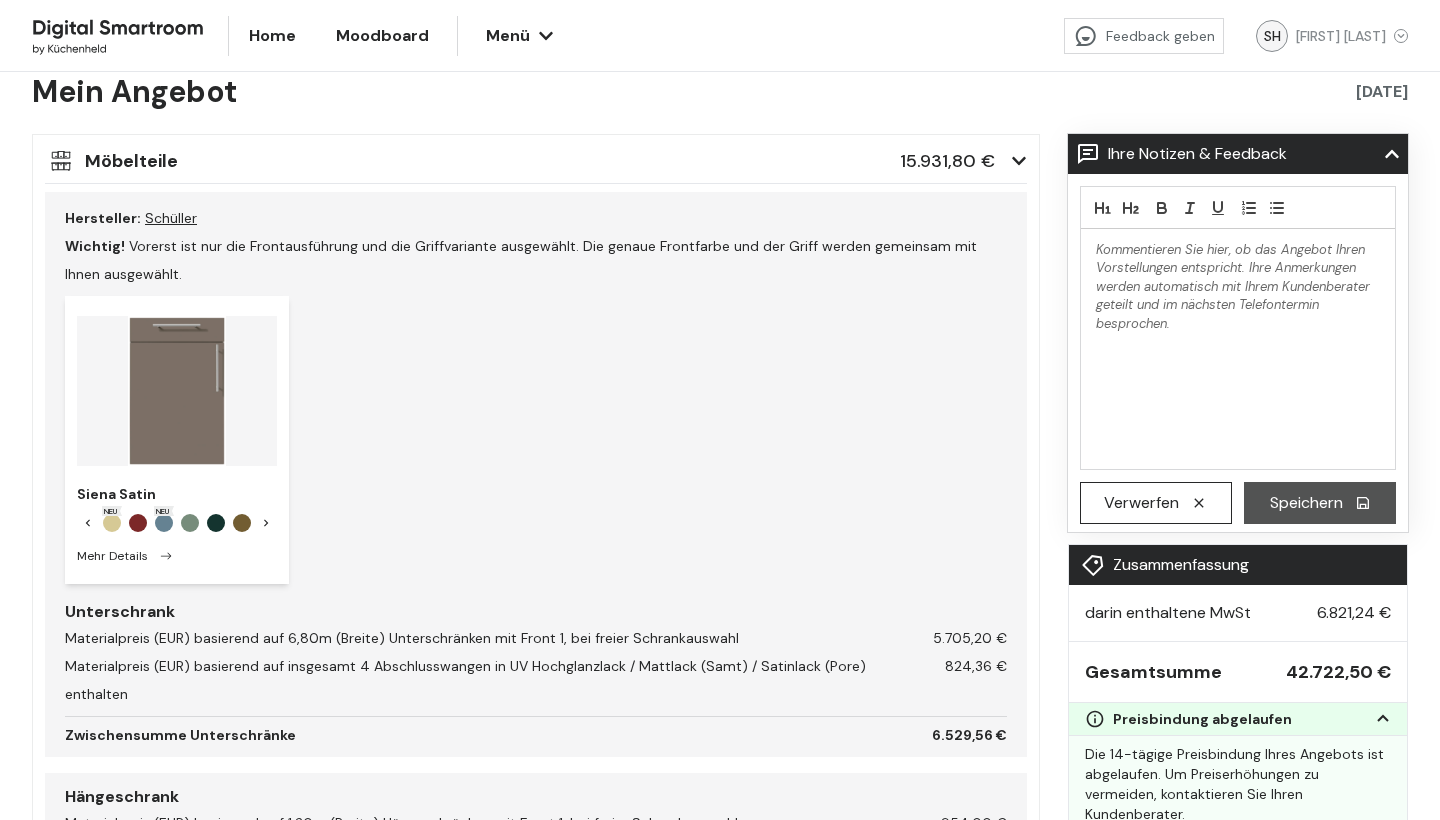 click at bounding box center (266, 523) 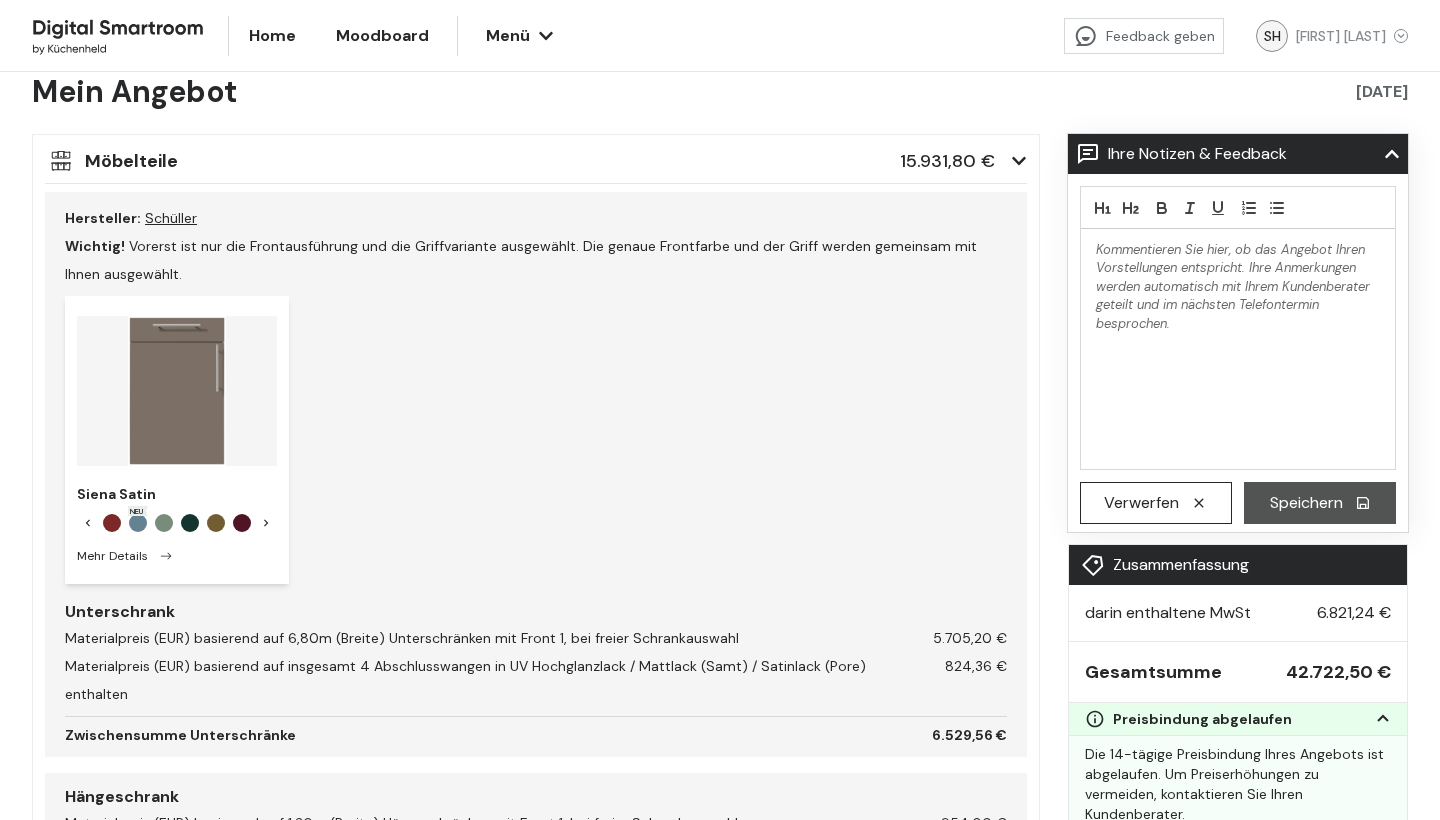 click at bounding box center (266, 523) 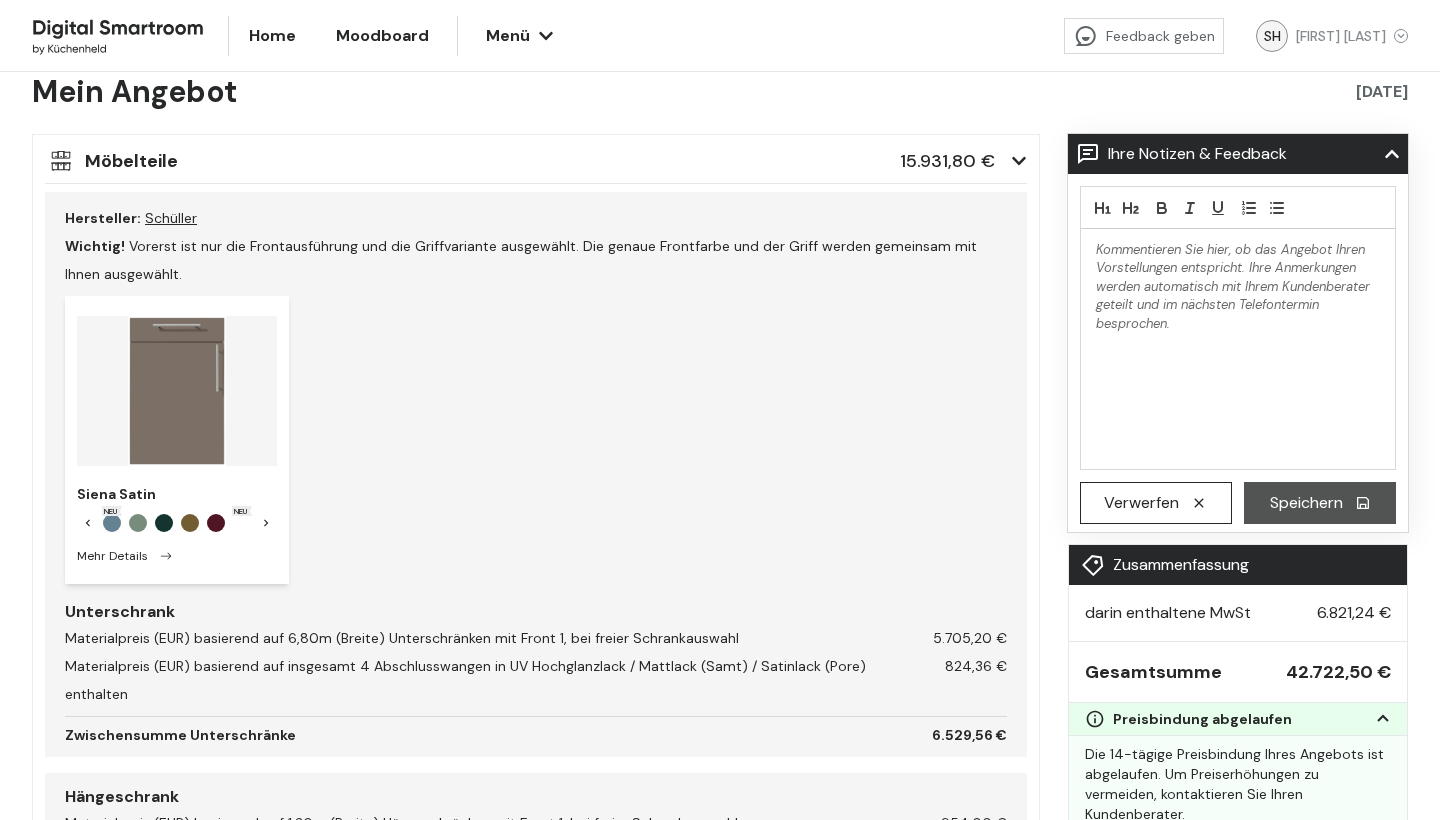 click at bounding box center [266, 523] 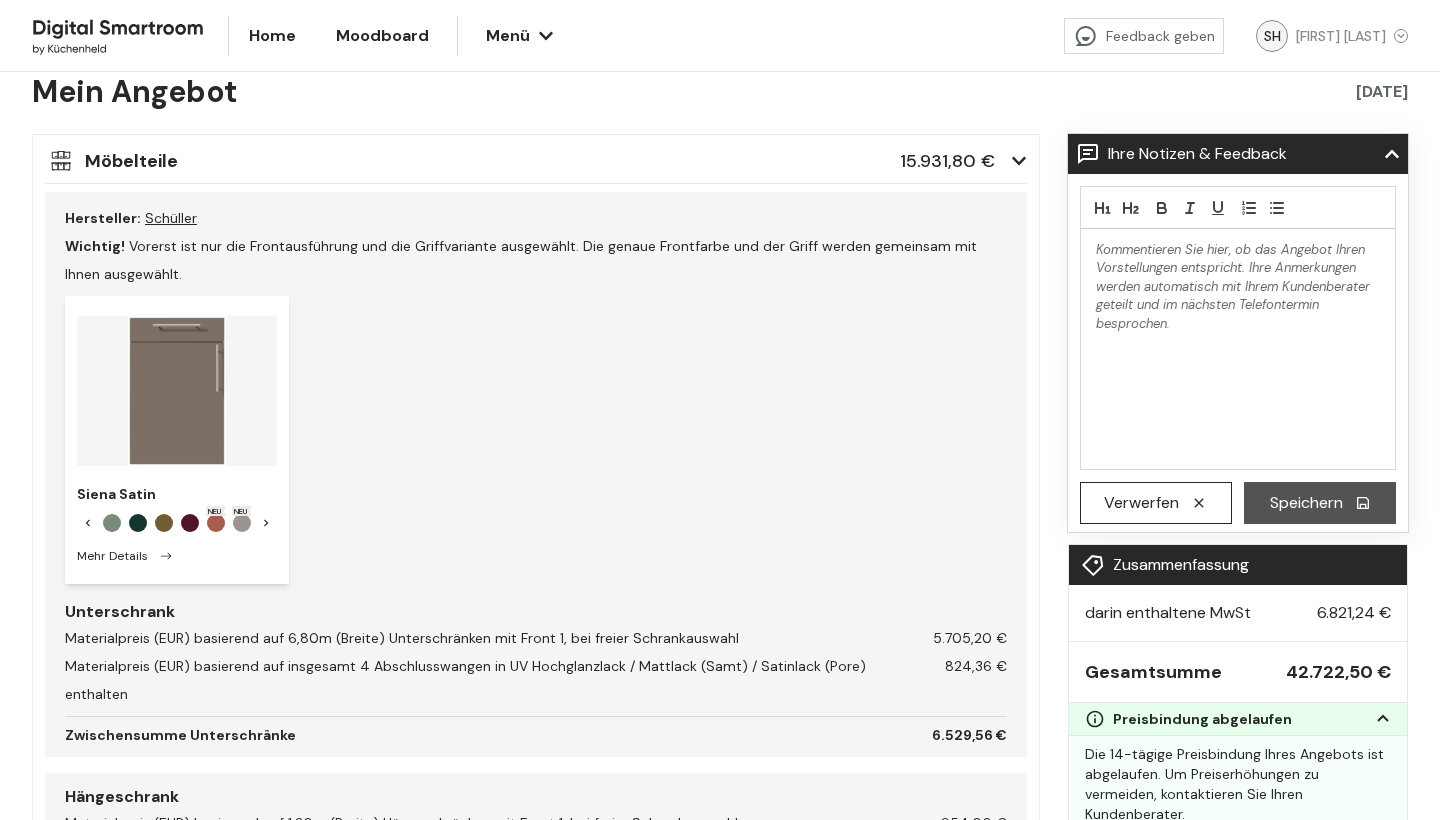 click at bounding box center (266, 523) 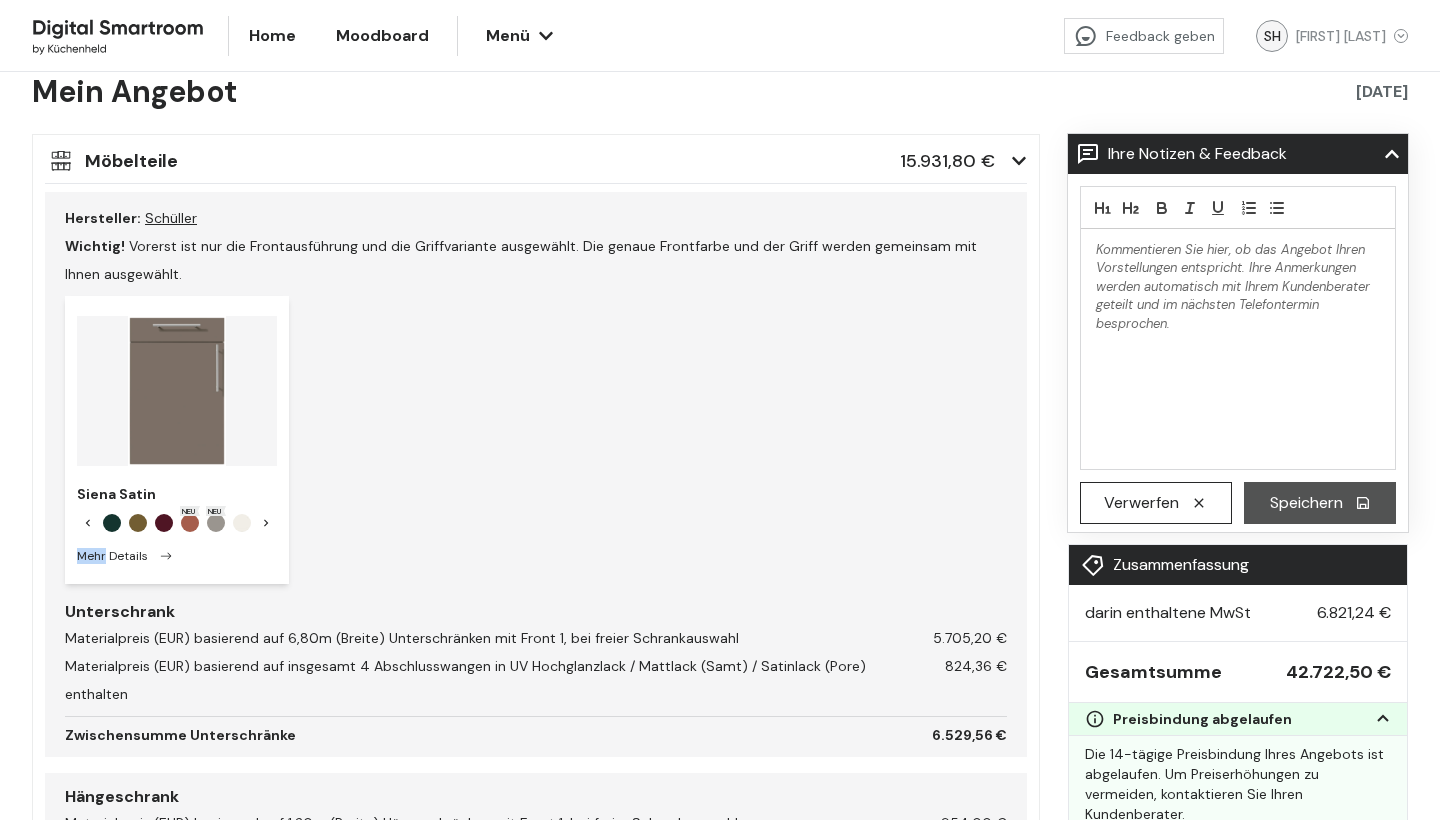 click at bounding box center (266, 523) 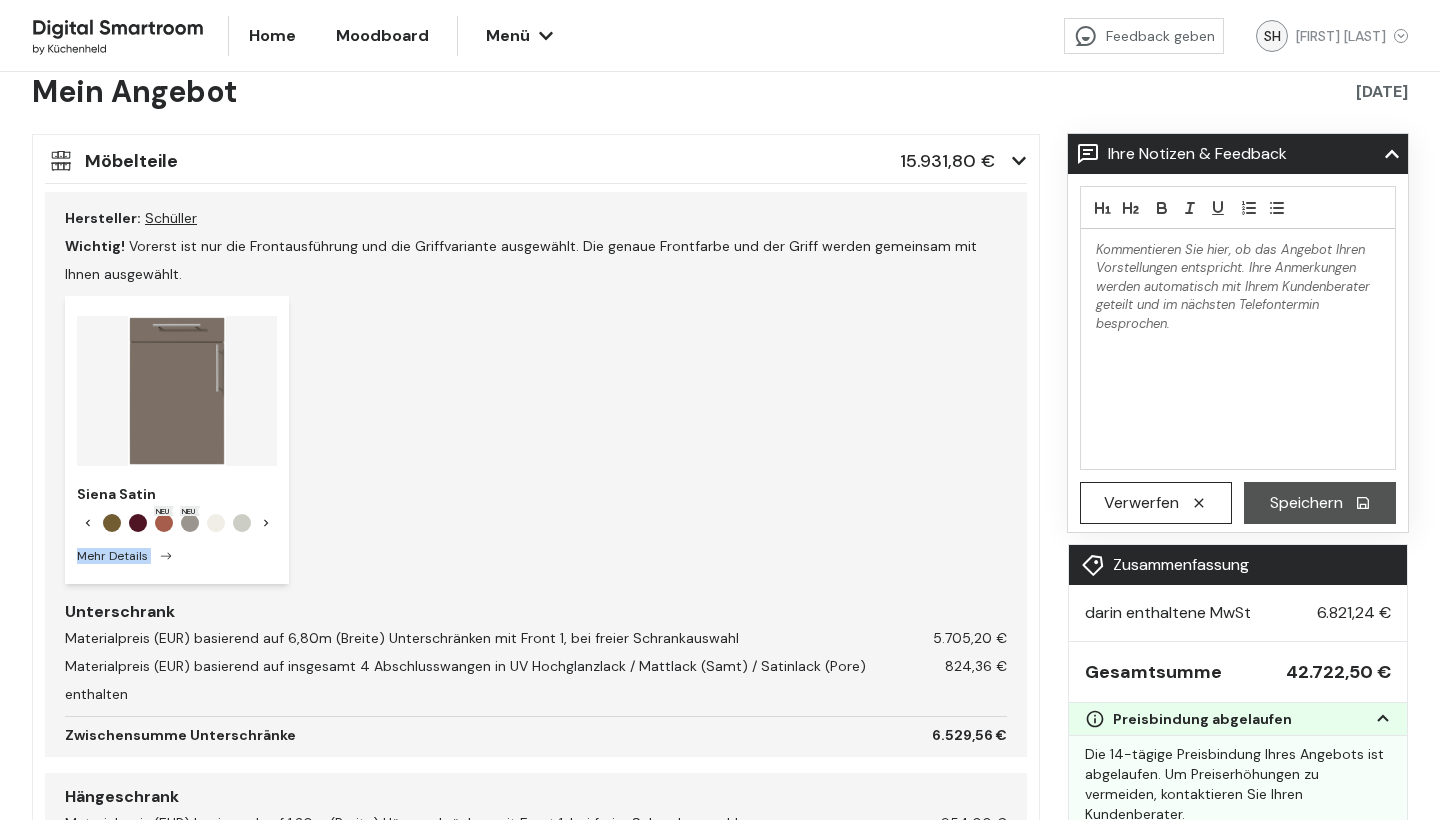 click at bounding box center (266, 523) 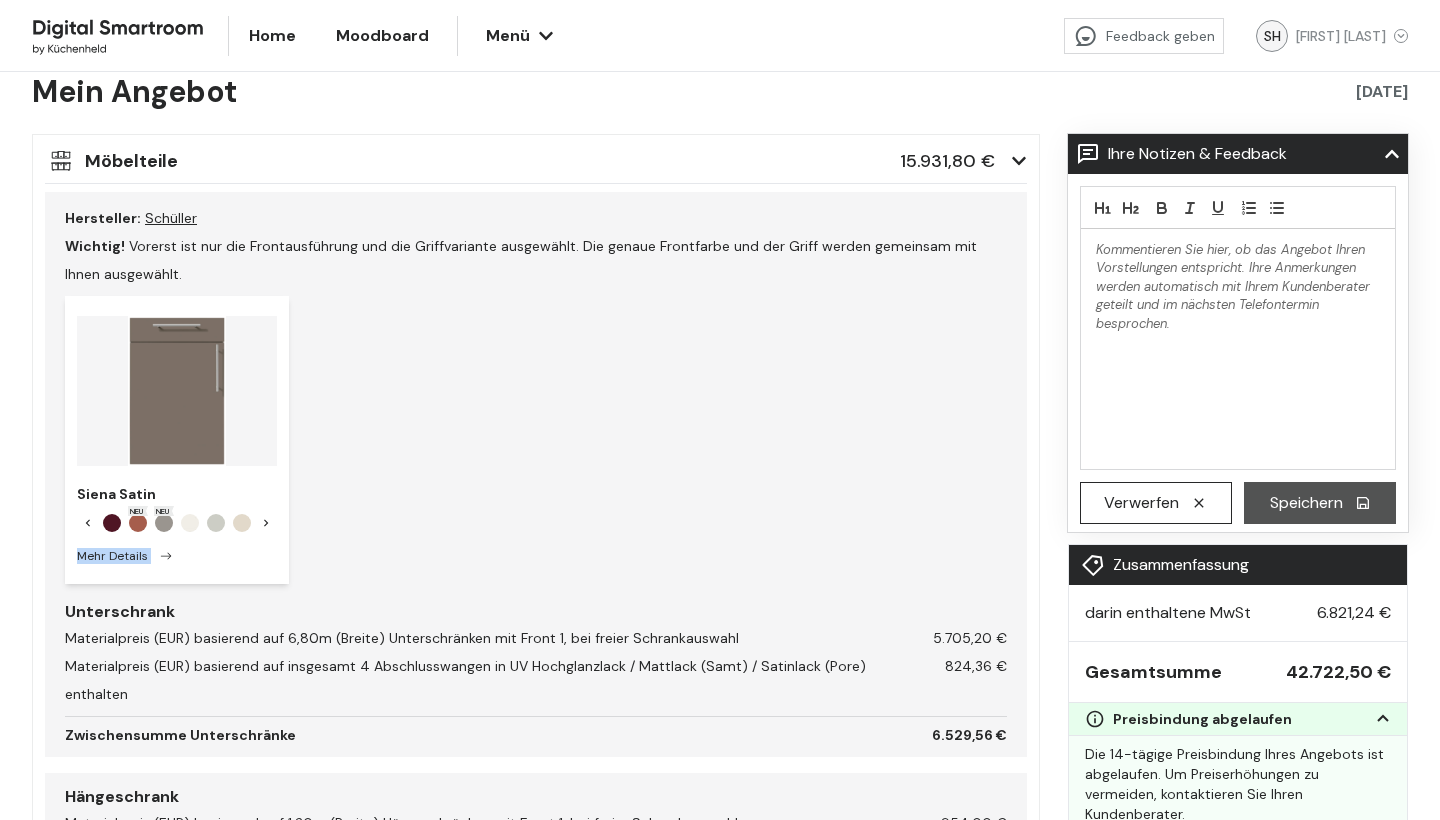 click at bounding box center [266, 523] 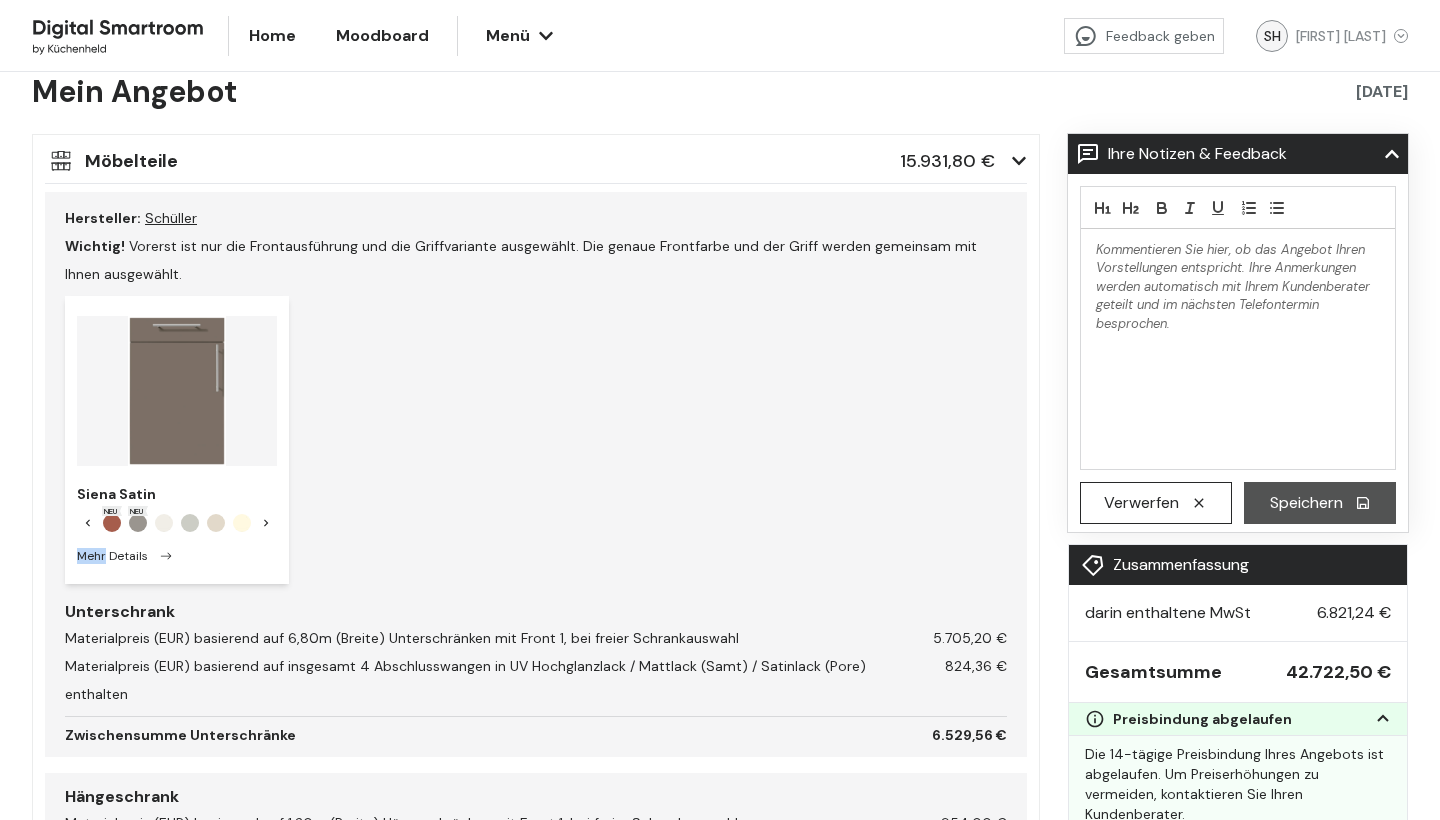 click at bounding box center [266, 523] 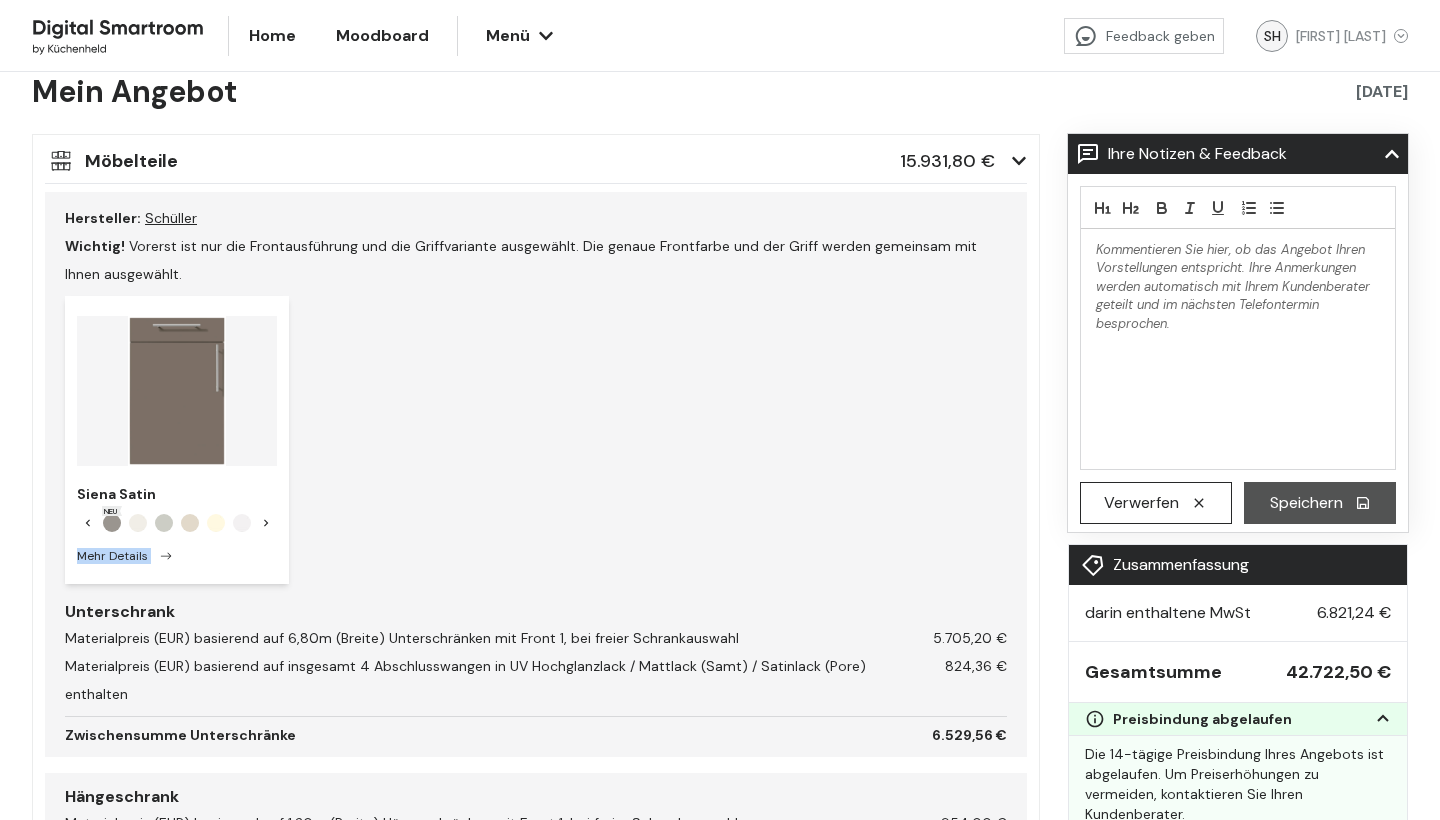 click at bounding box center (266, 523) 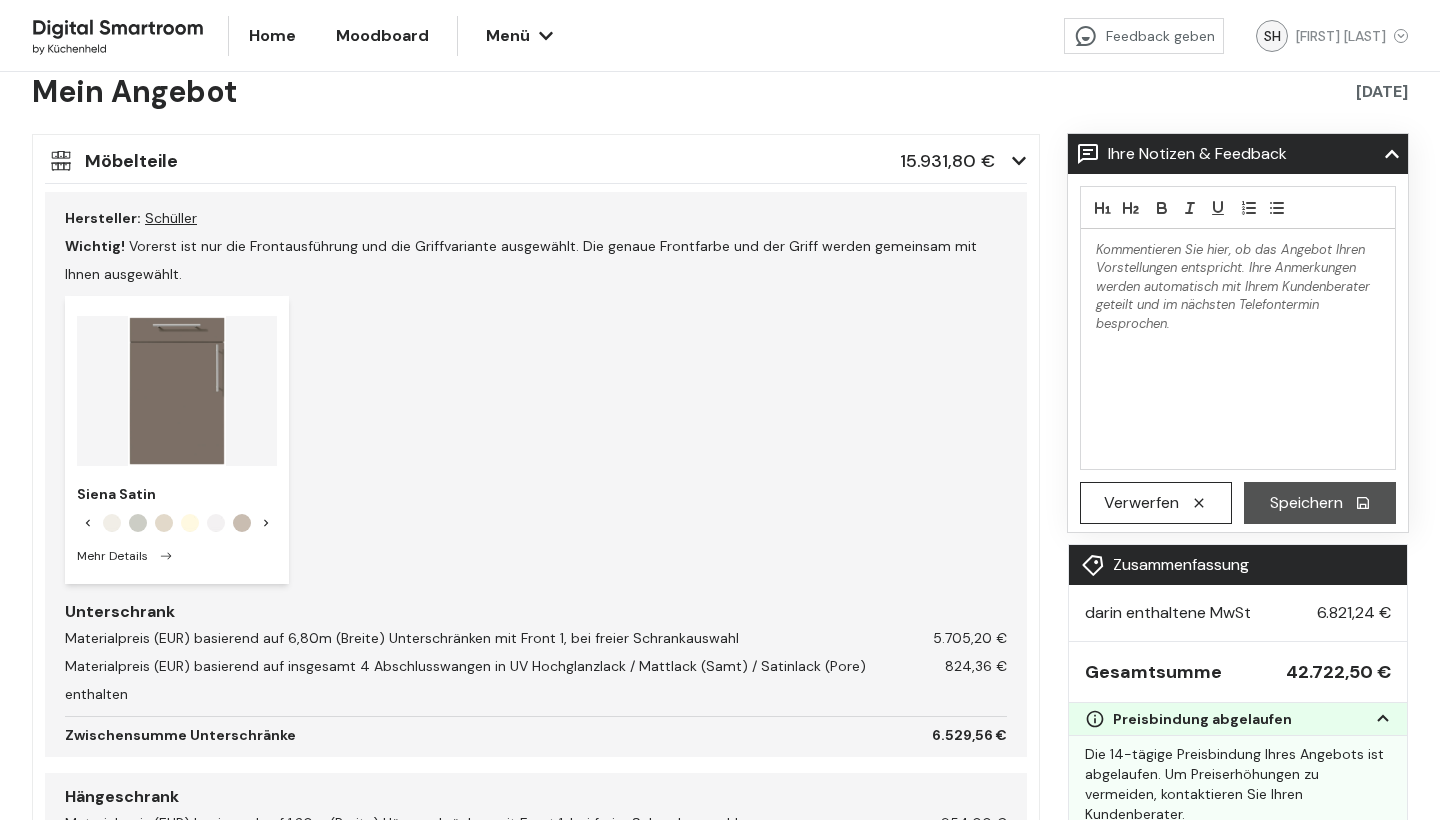 click at bounding box center (88, 523) 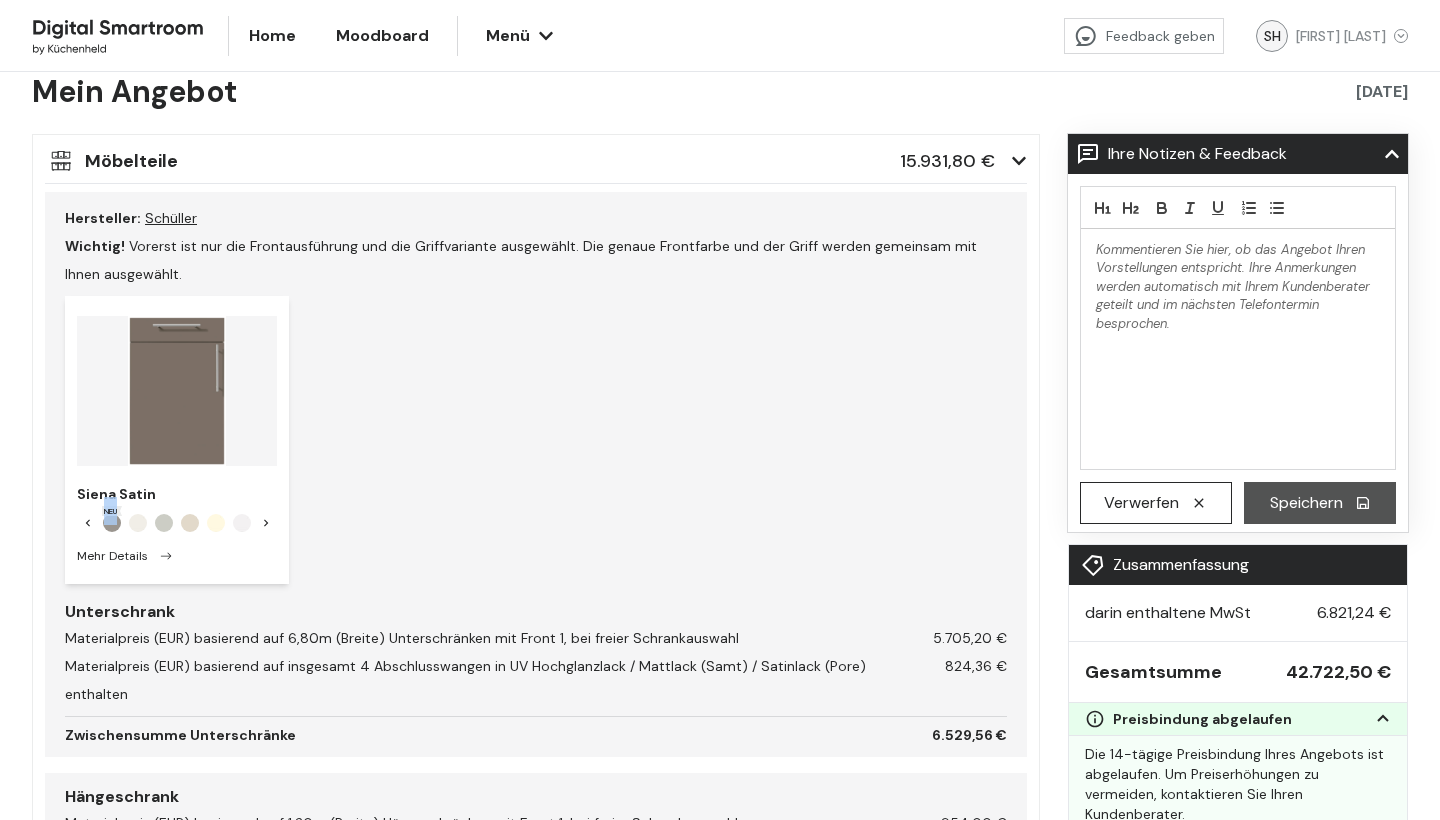 click at bounding box center (88, 523) 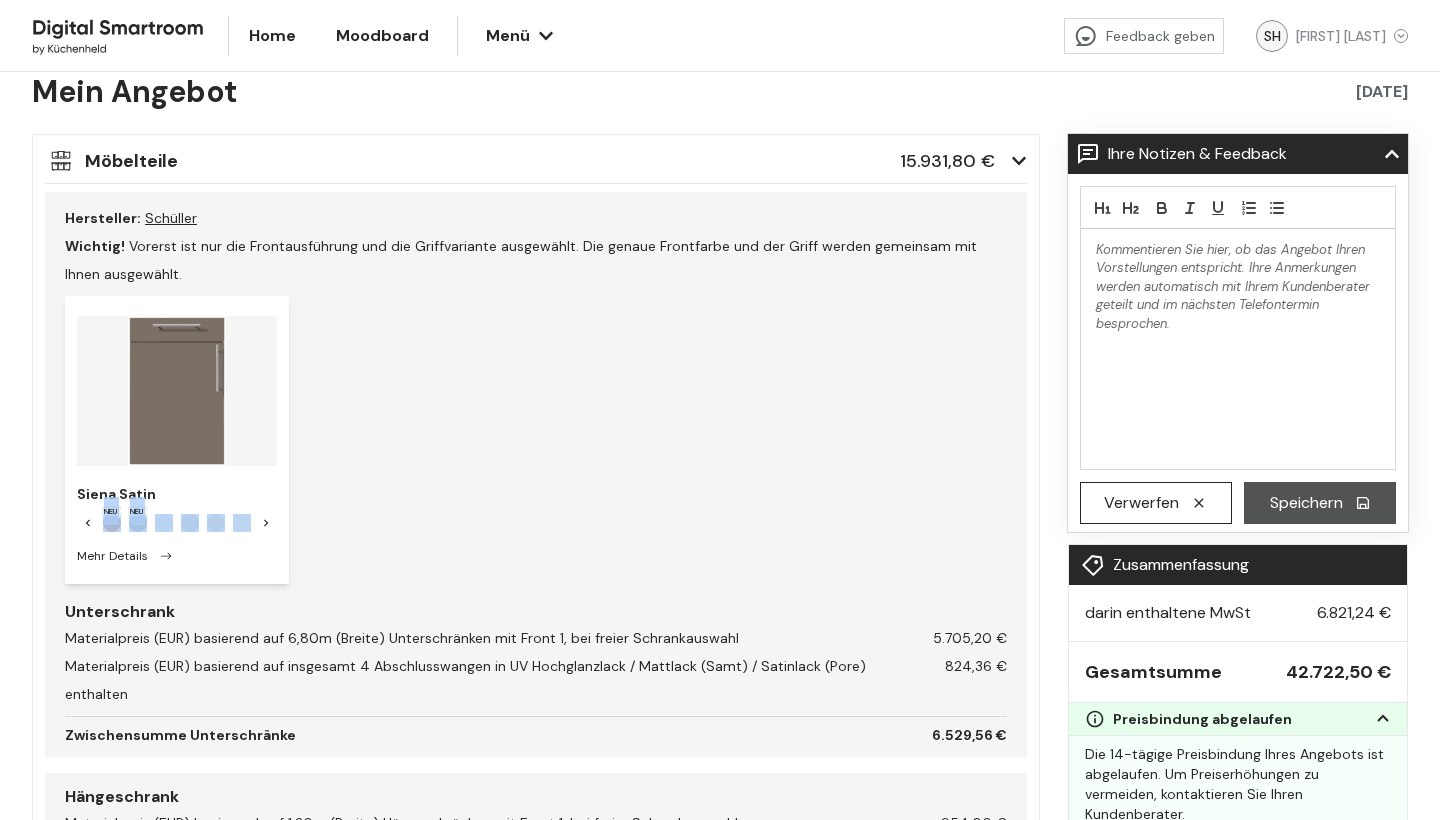 click at bounding box center [88, 523] 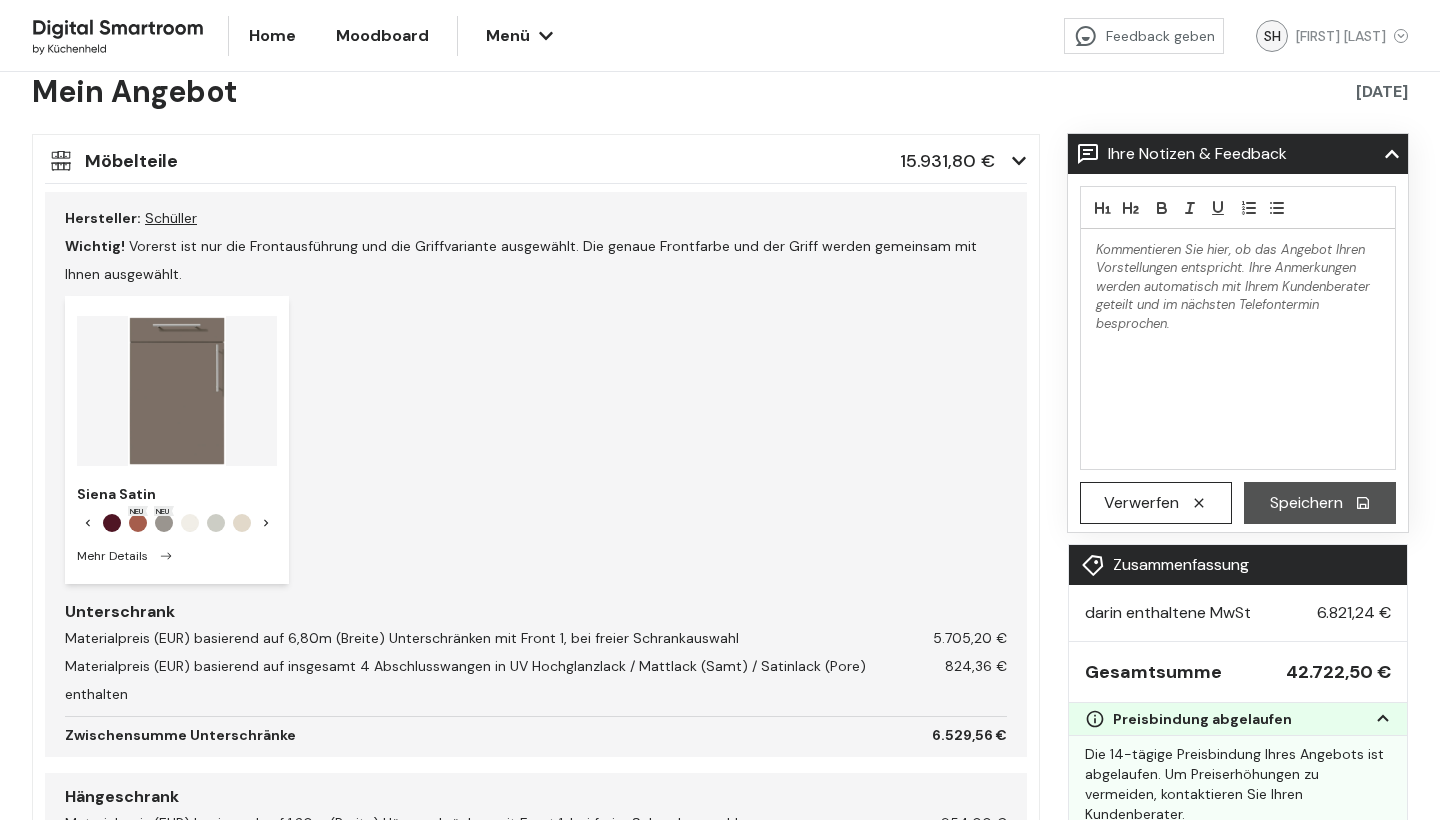 click at bounding box center (88, 523) 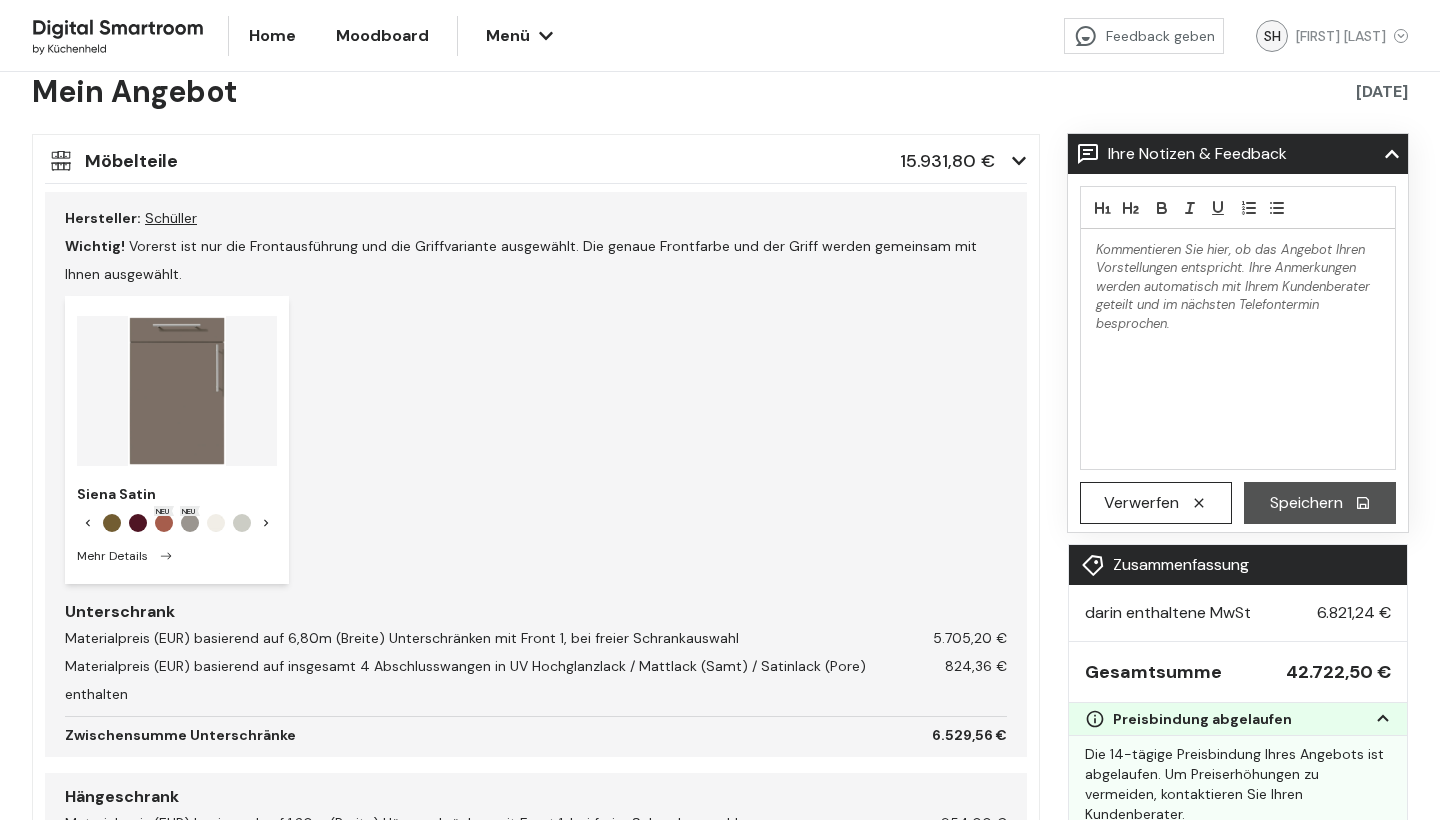 click at bounding box center [88, 523] 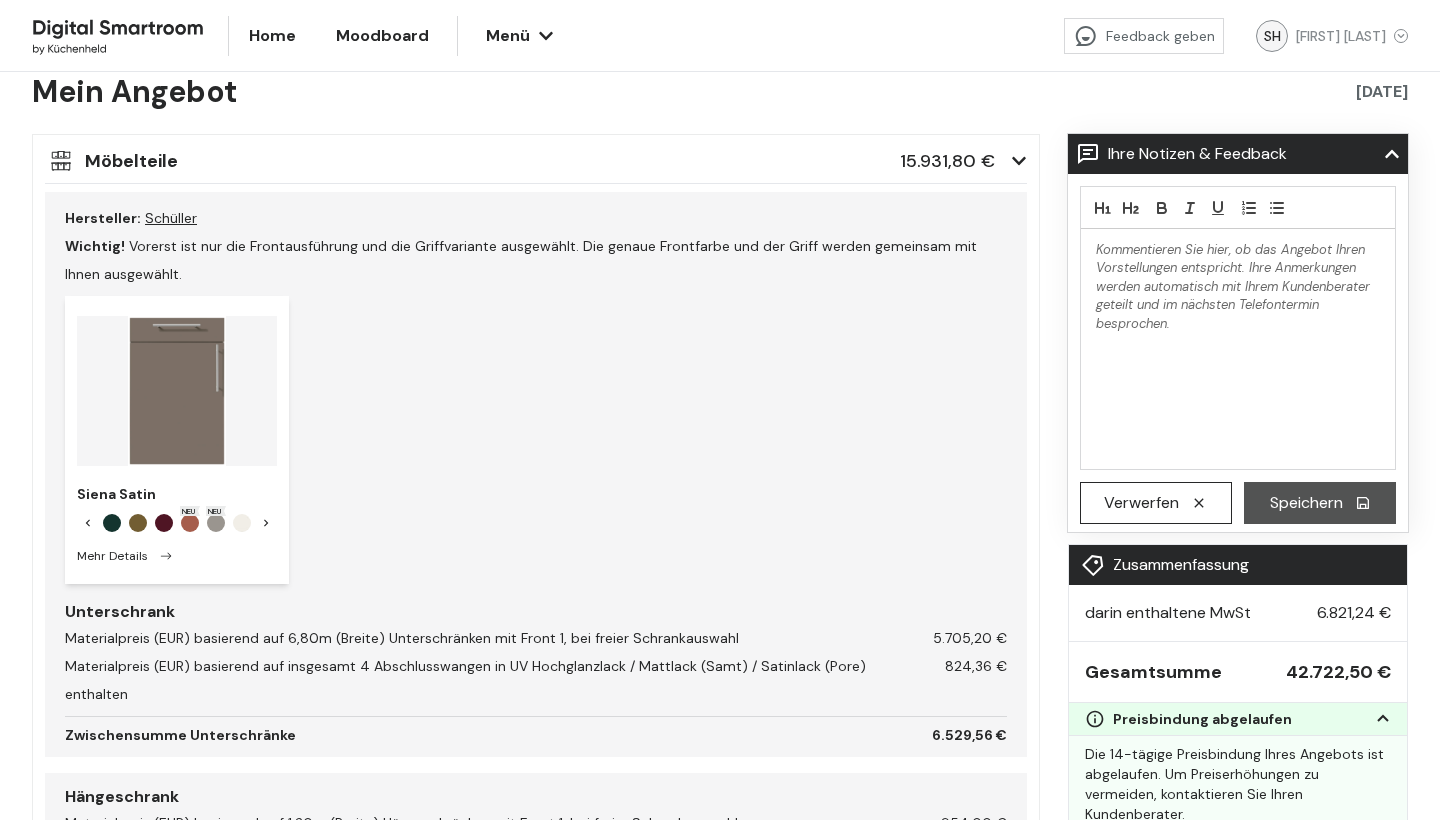 click at bounding box center (88, 523) 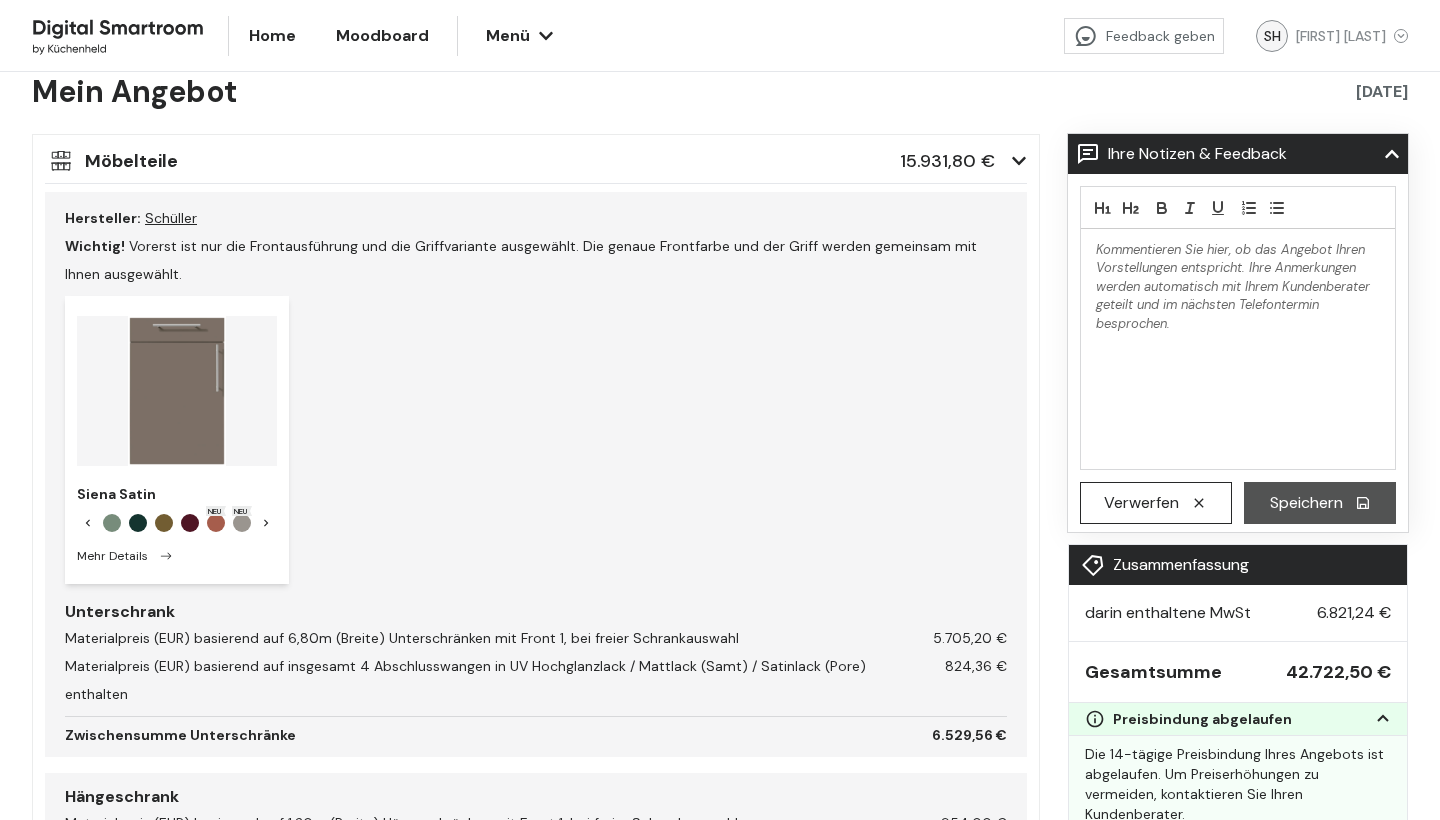 click at bounding box center [88, 523] 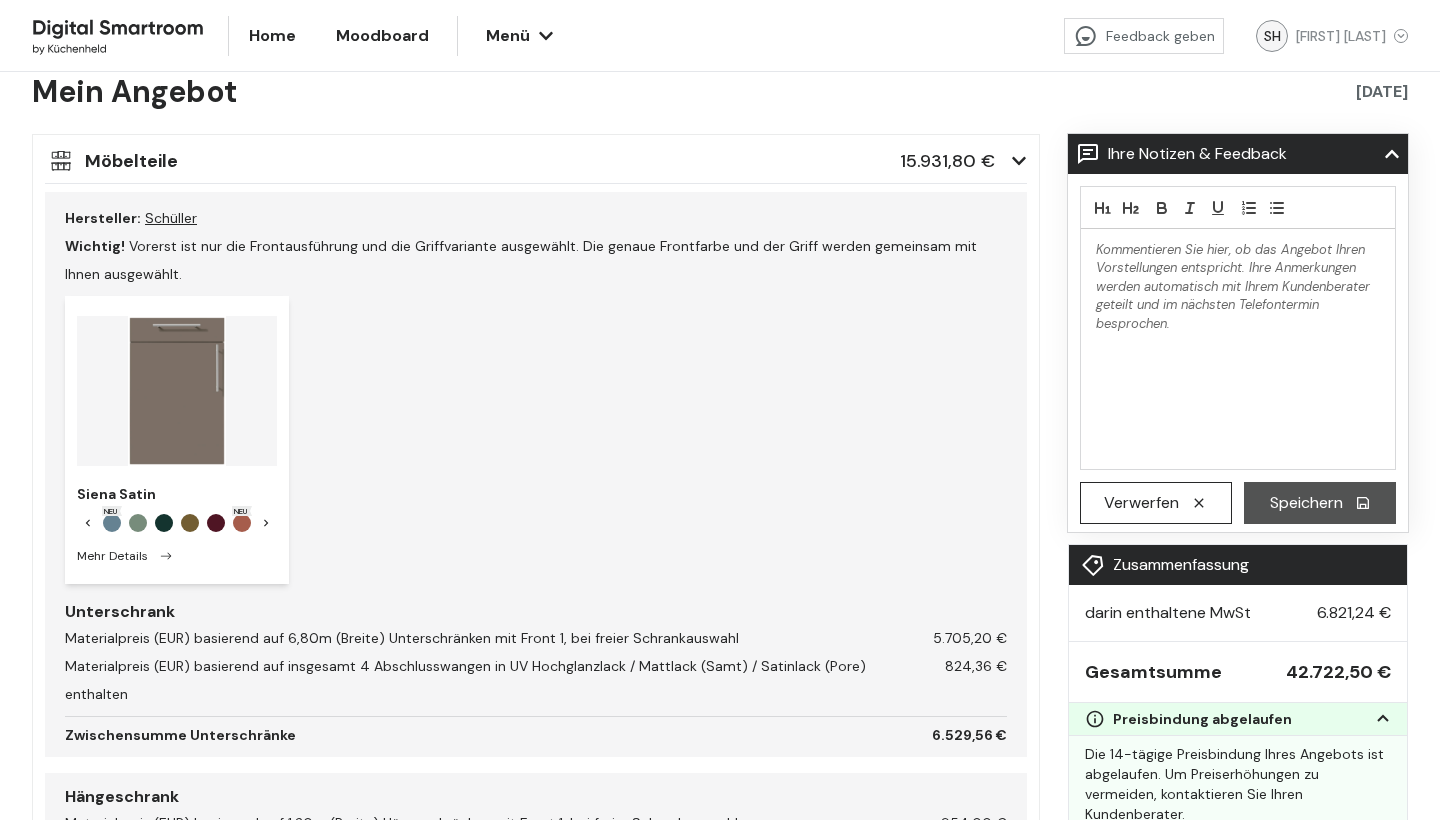 click at bounding box center (88, 523) 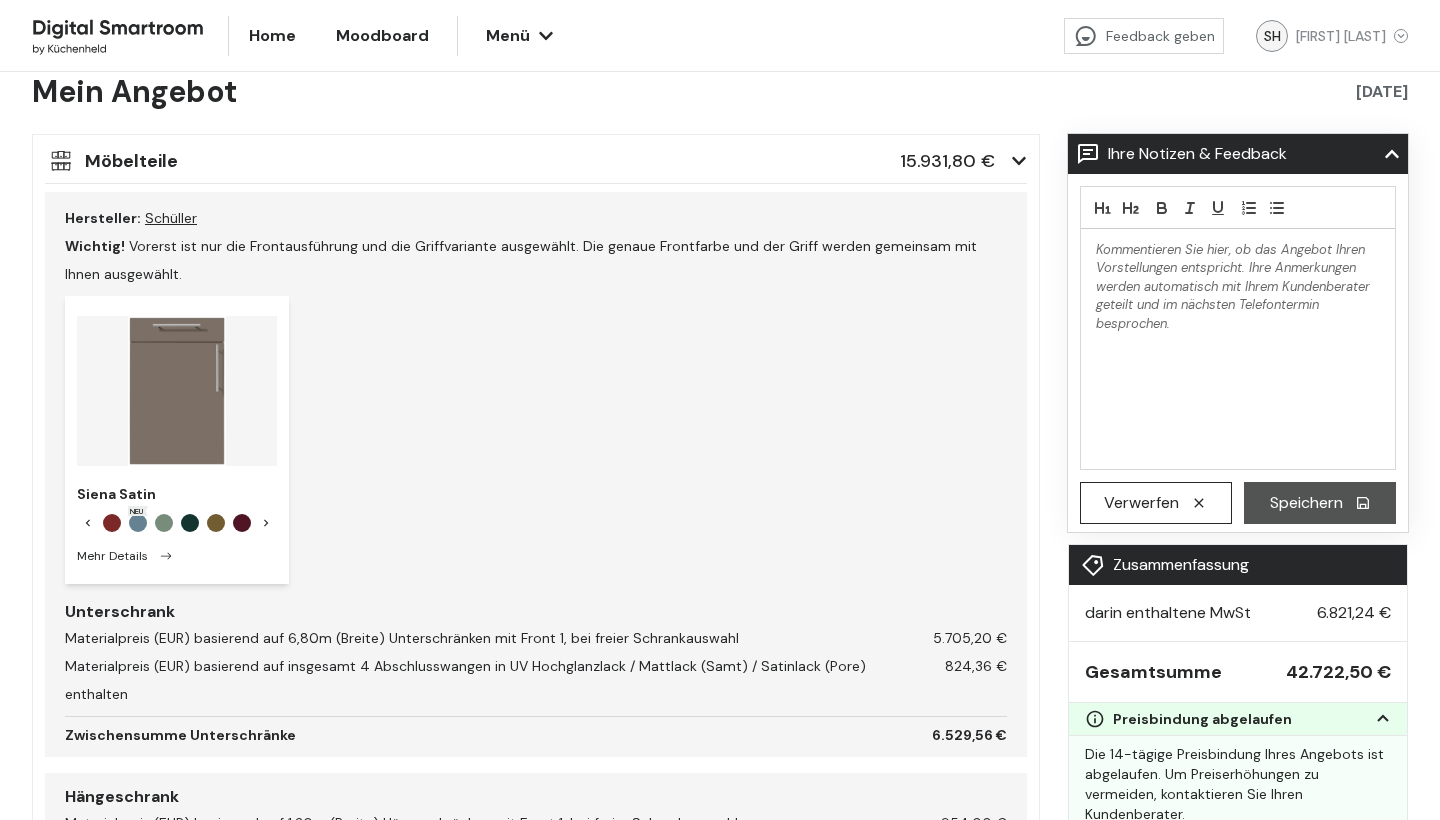 click at bounding box center [88, 523] 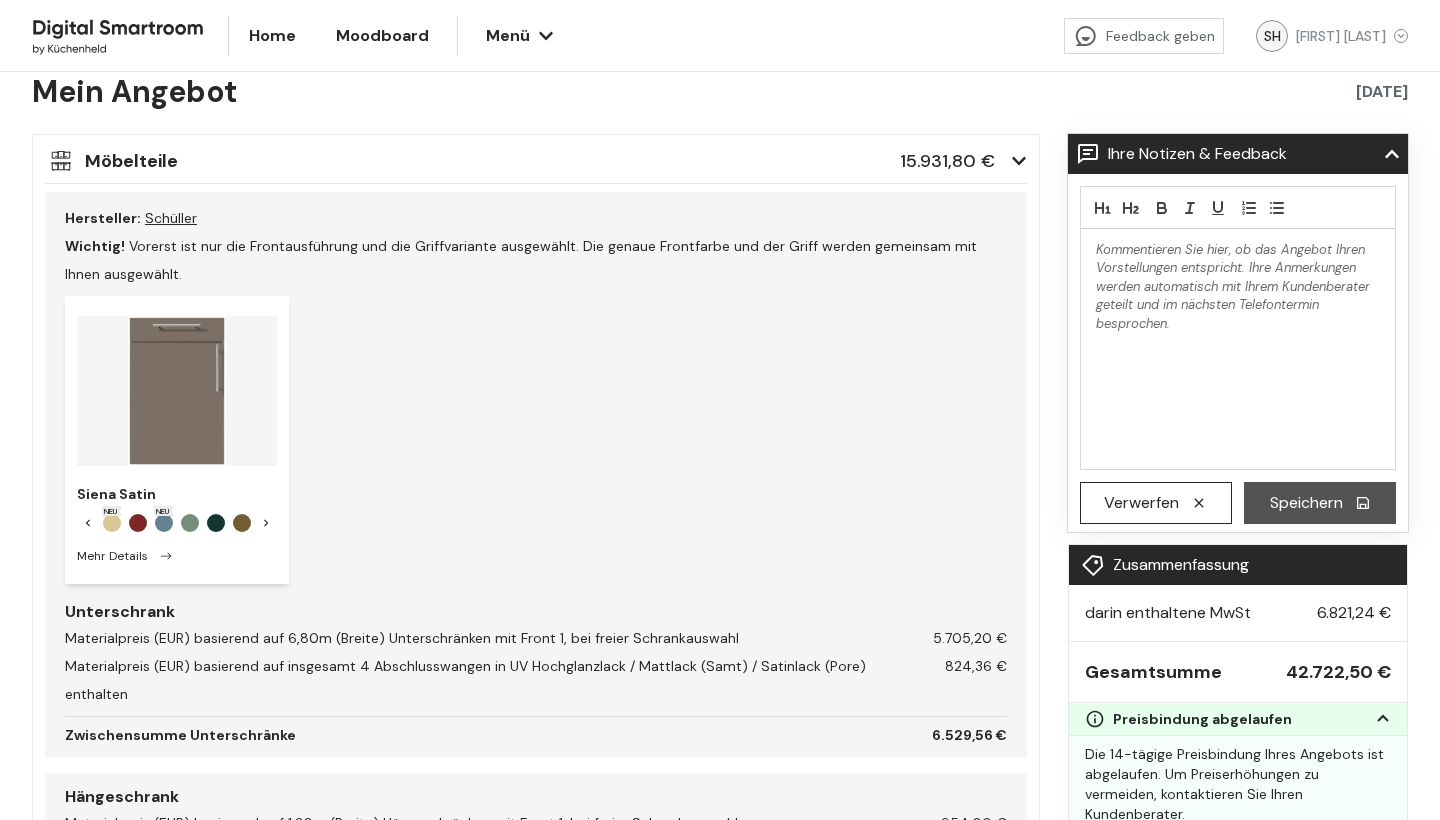 click at bounding box center (88, 523) 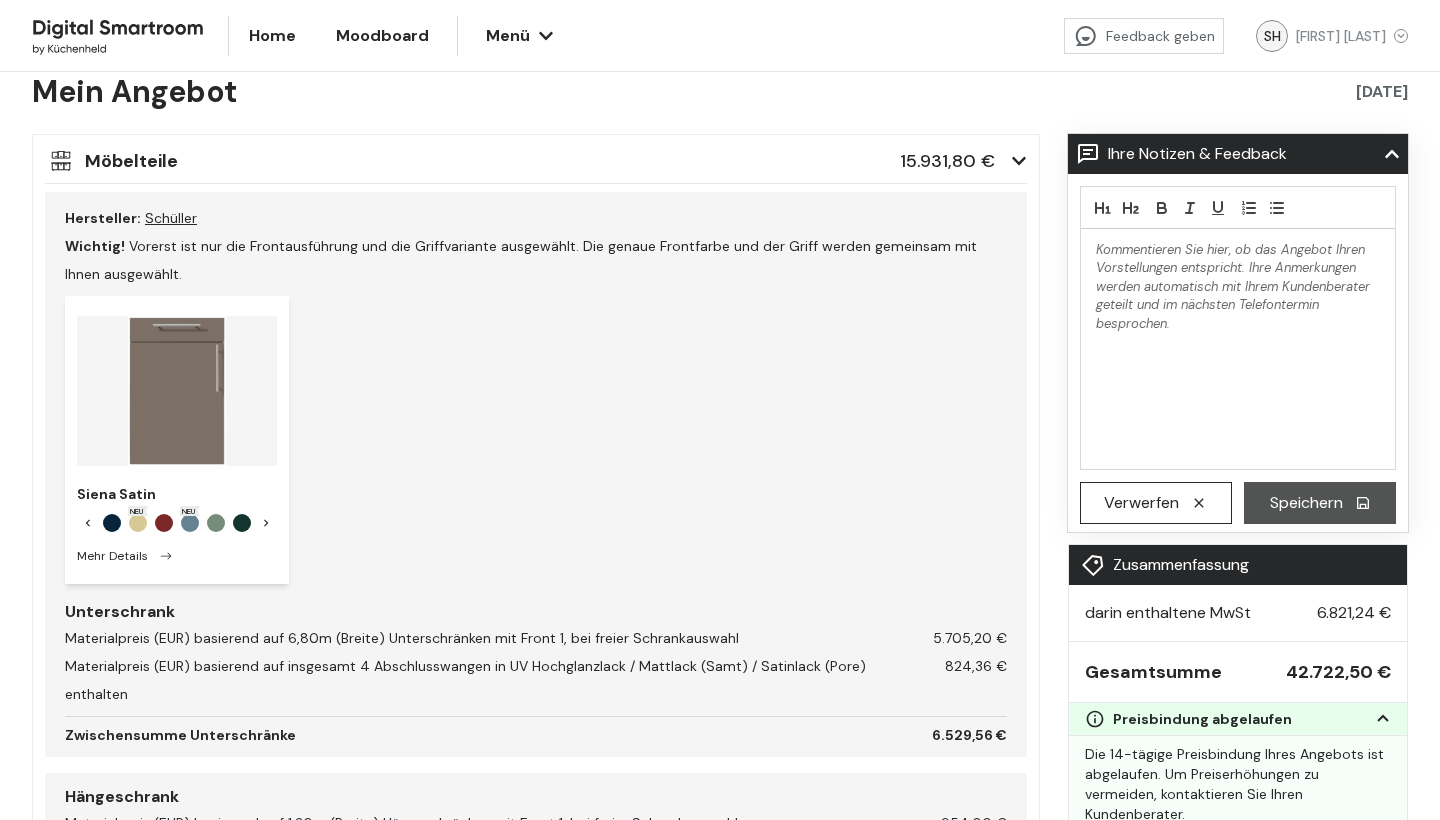 click at bounding box center (88, 523) 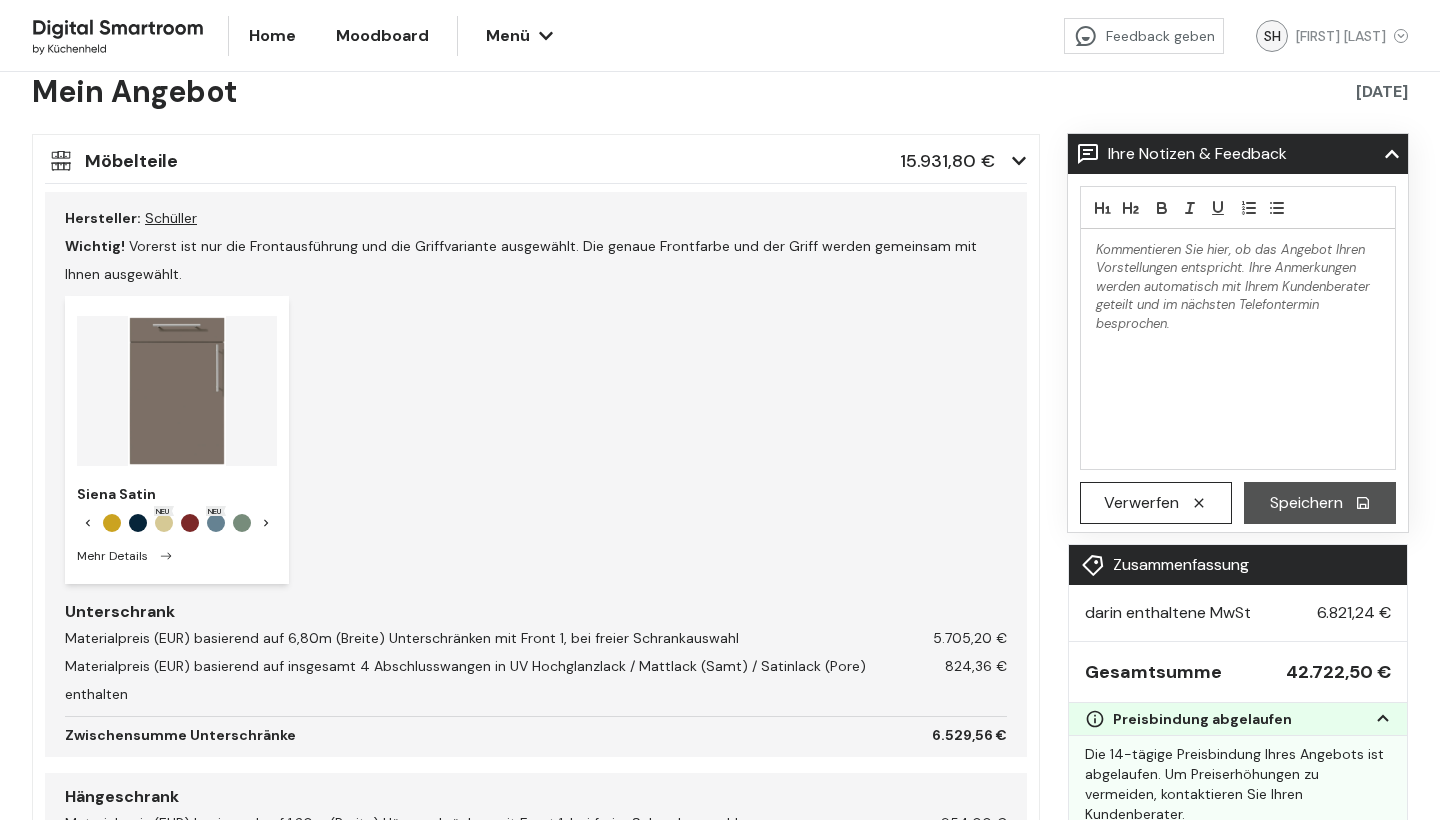 click at bounding box center [88, 523] 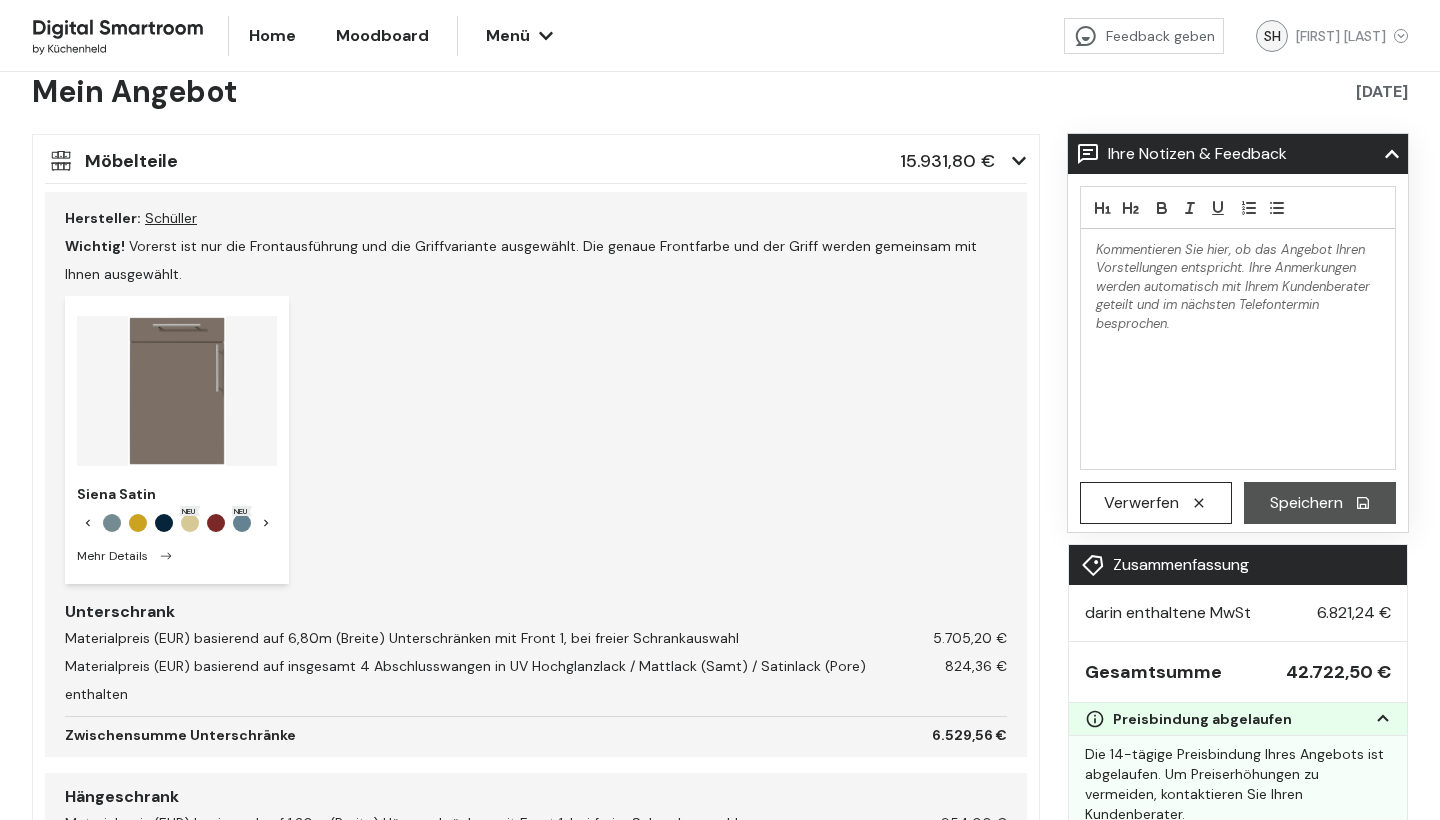 click at bounding box center [88, 523] 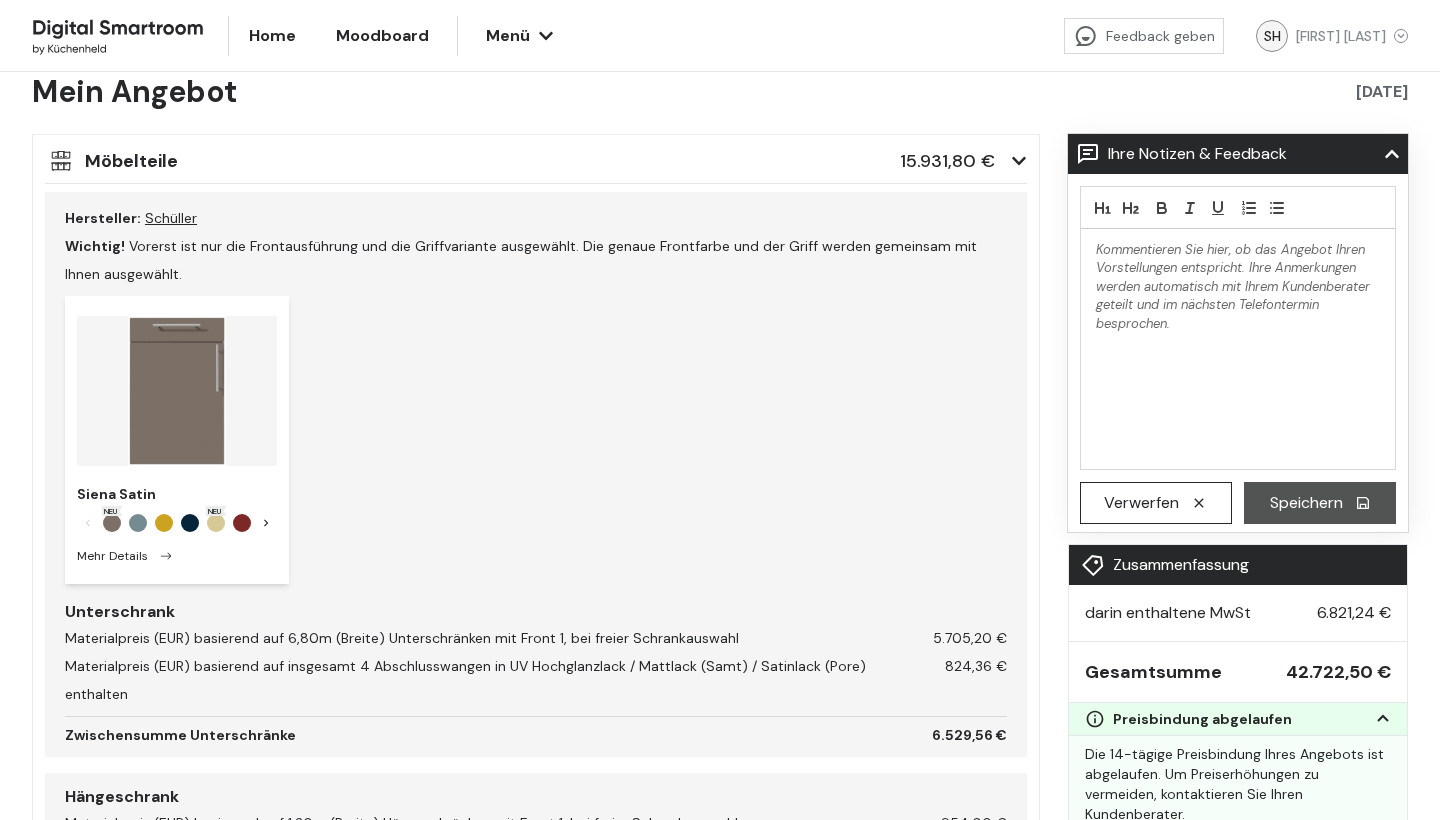 click at bounding box center [88, 523] 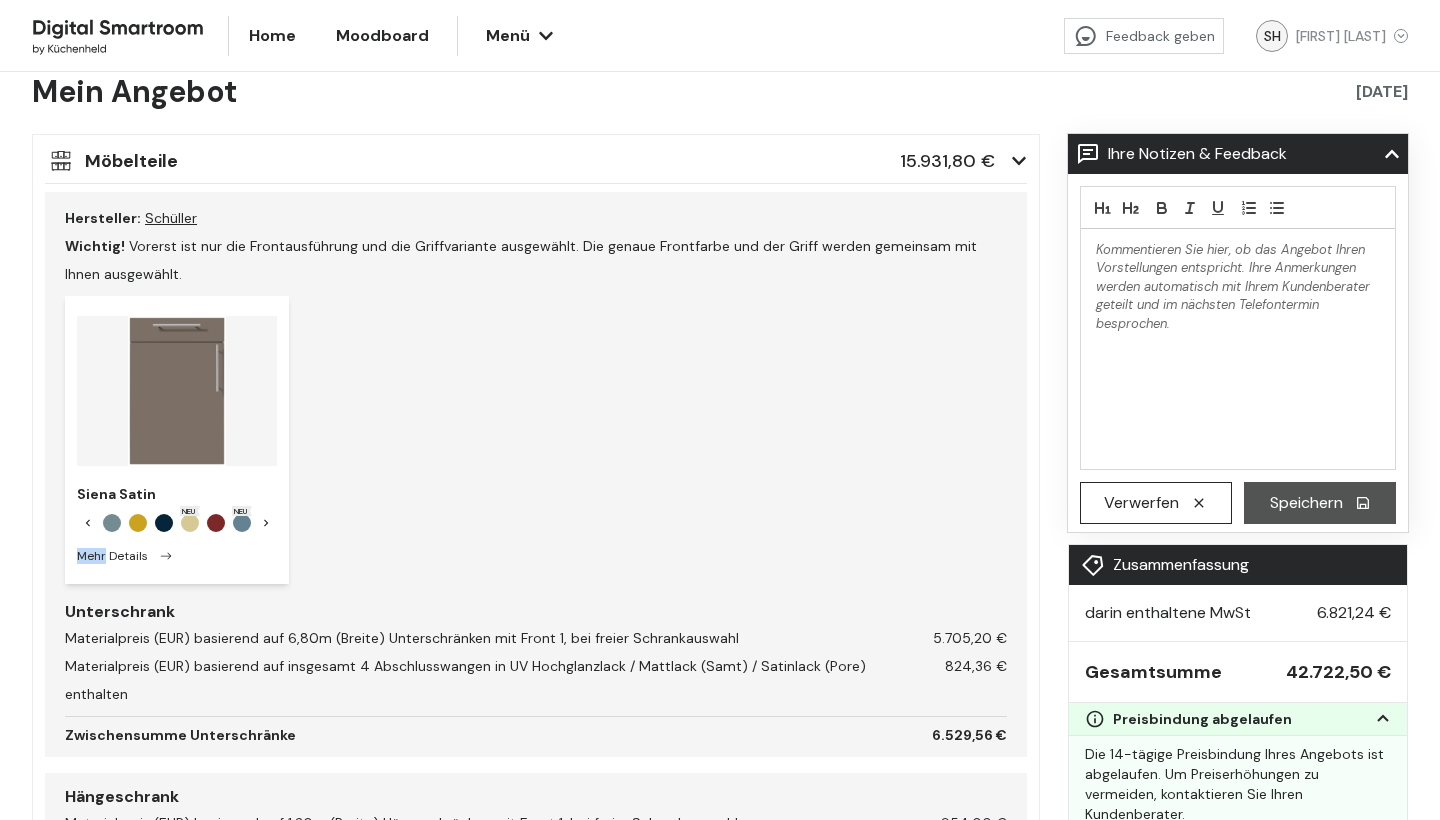 click at bounding box center (266, 523) 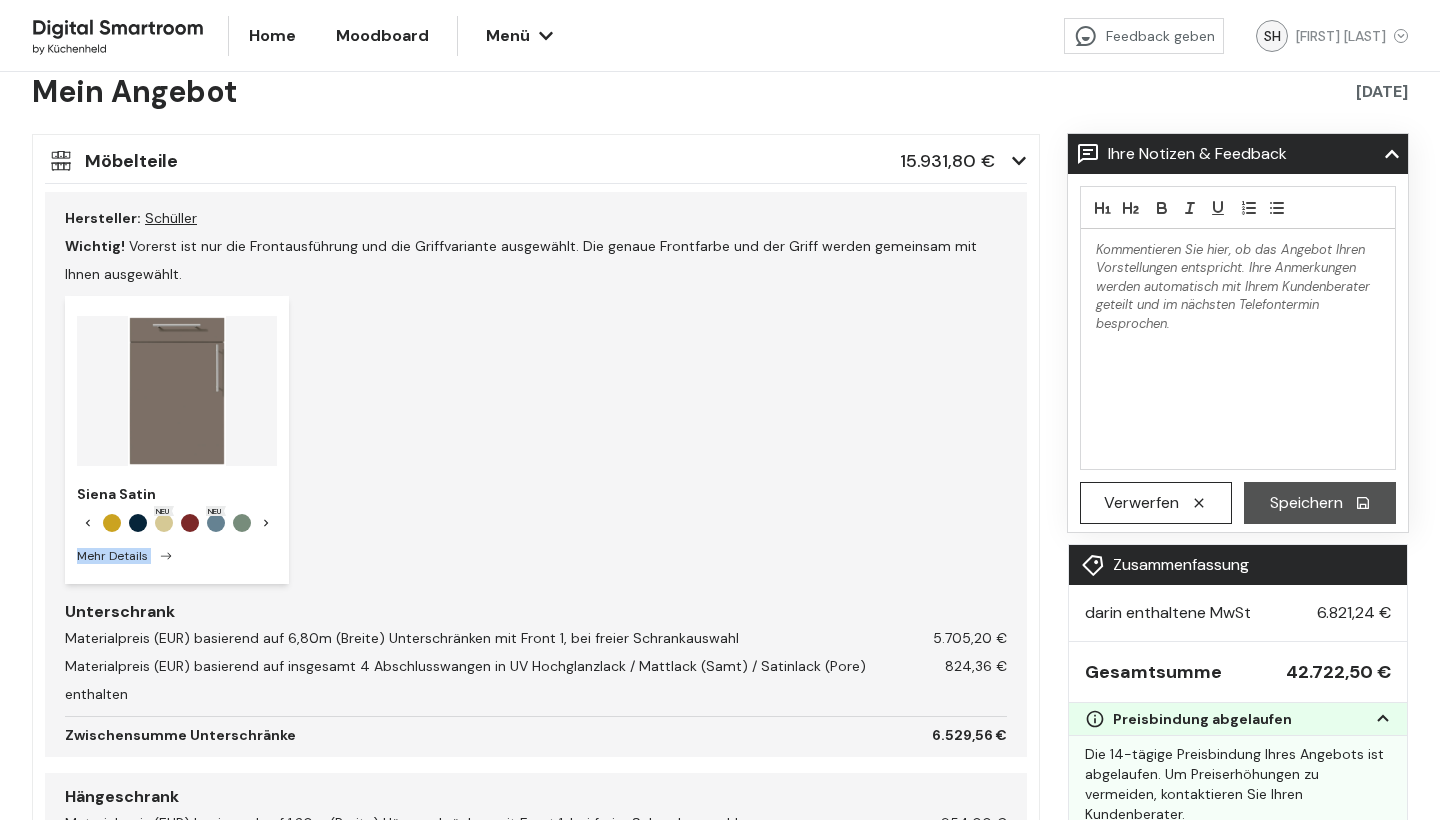click at bounding box center (266, 523) 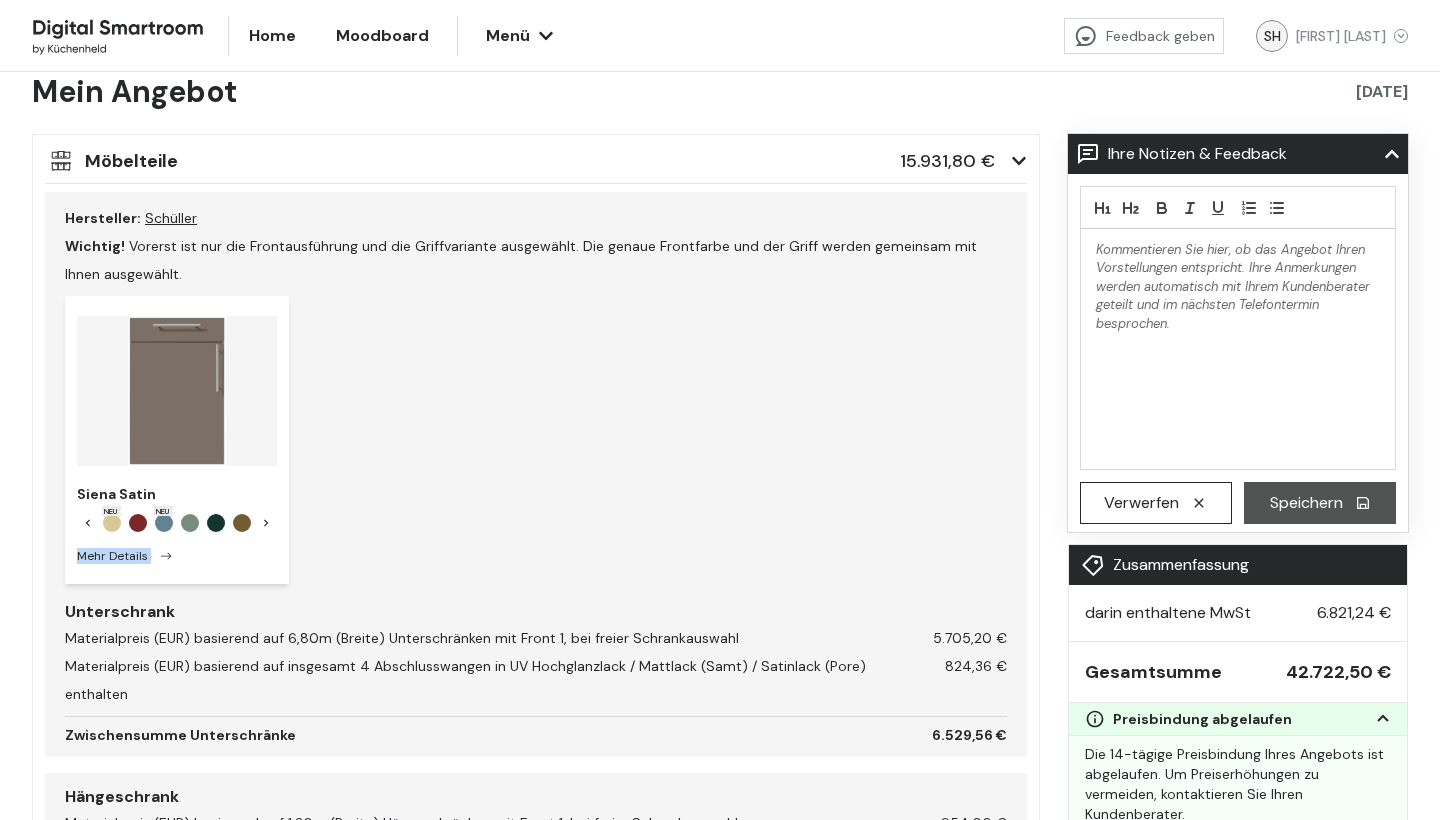 click at bounding box center [266, 523] 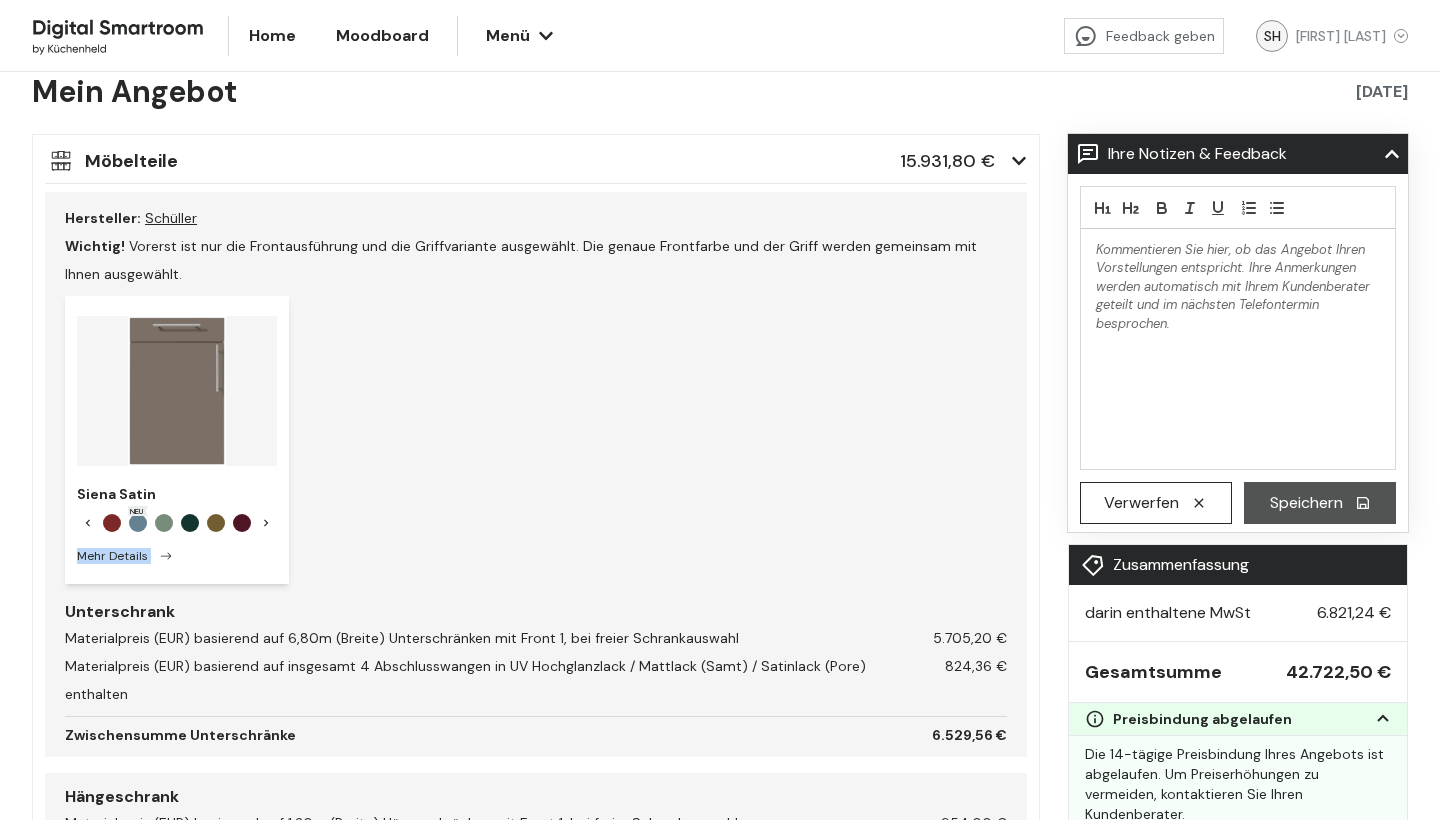 click at bounding box center [266, 523] 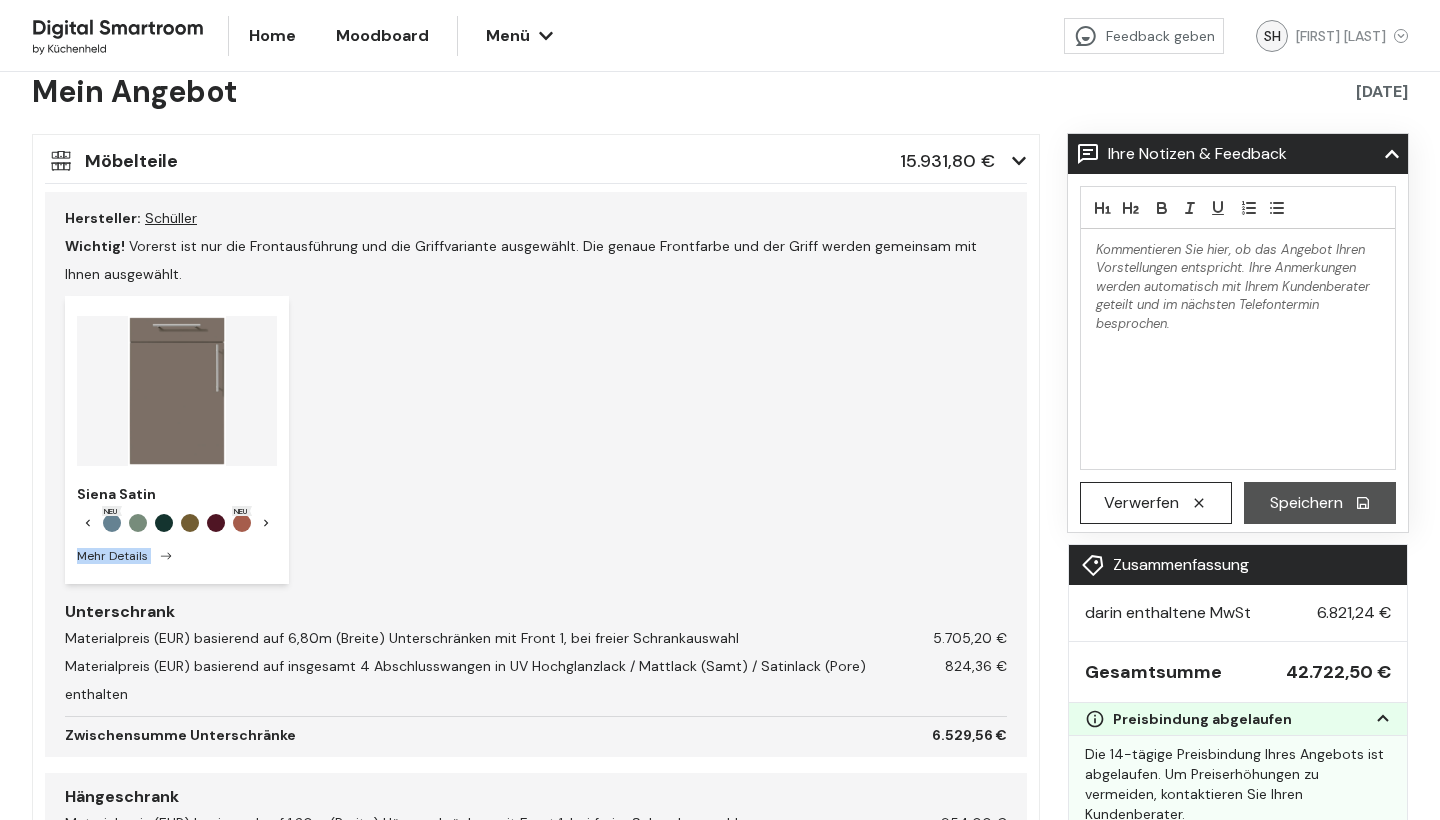 click at bounding box center [266, 523] 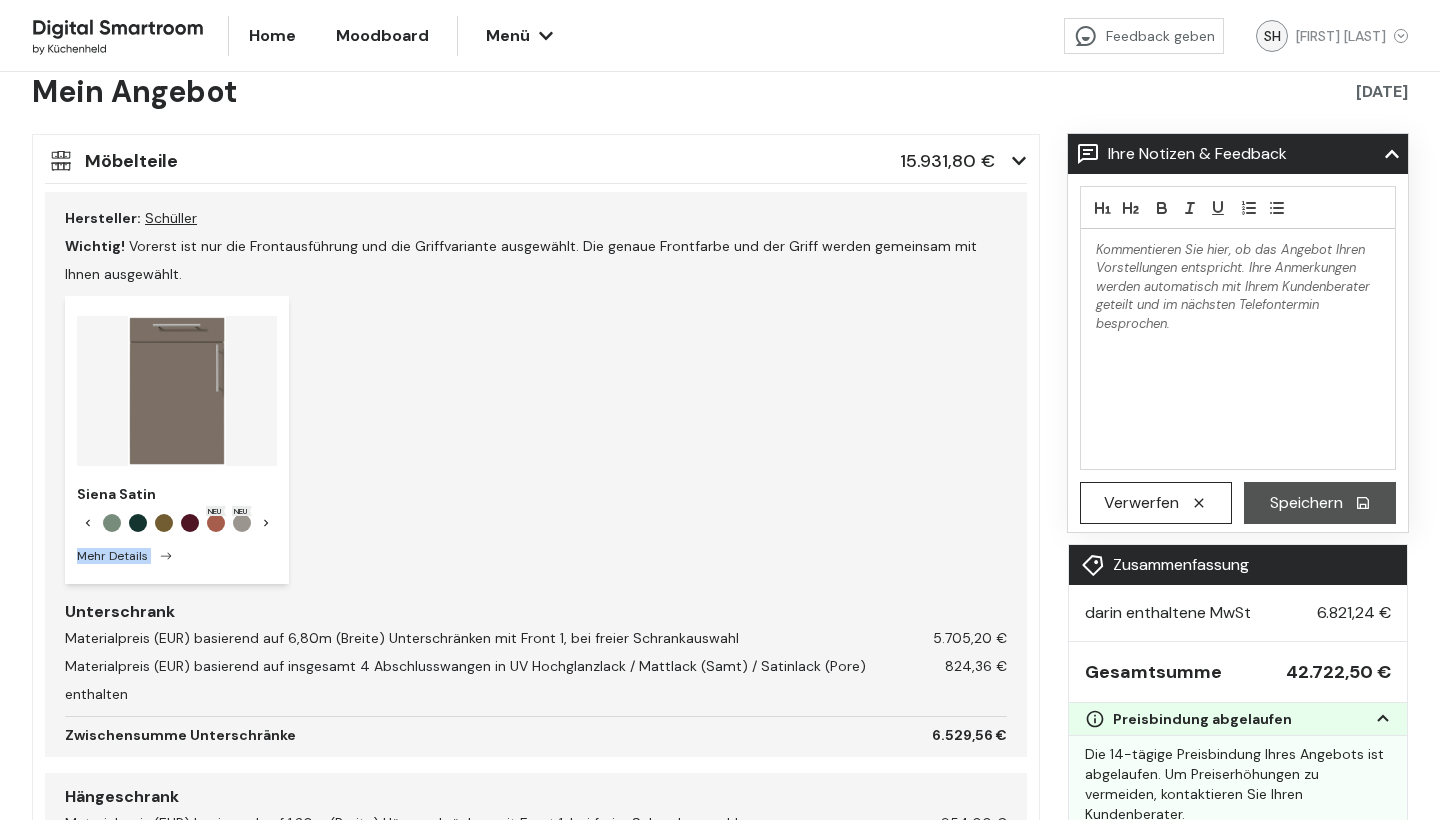 click at bounding box center [266, 523] 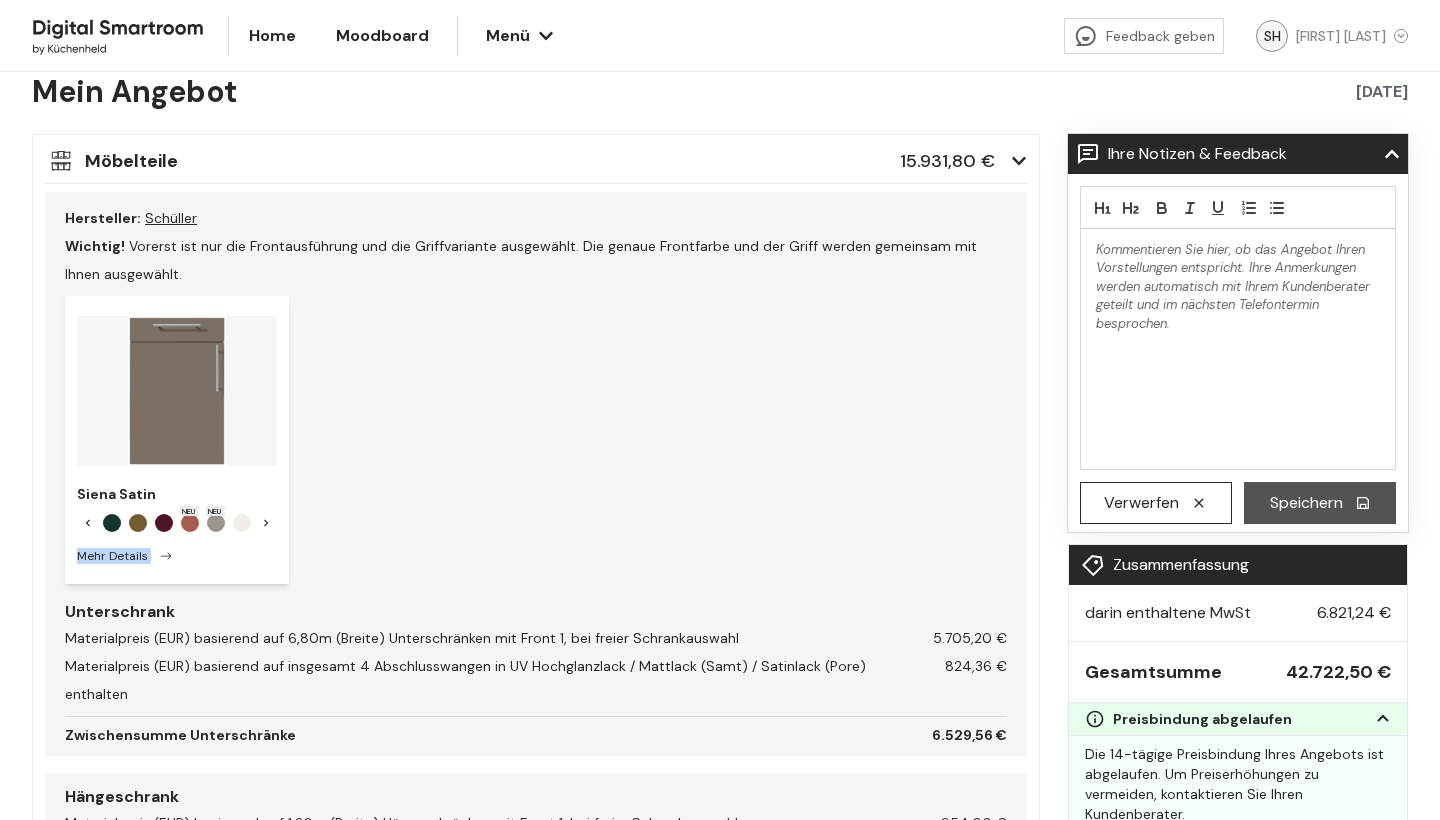 click at bounding box center [266, 523] 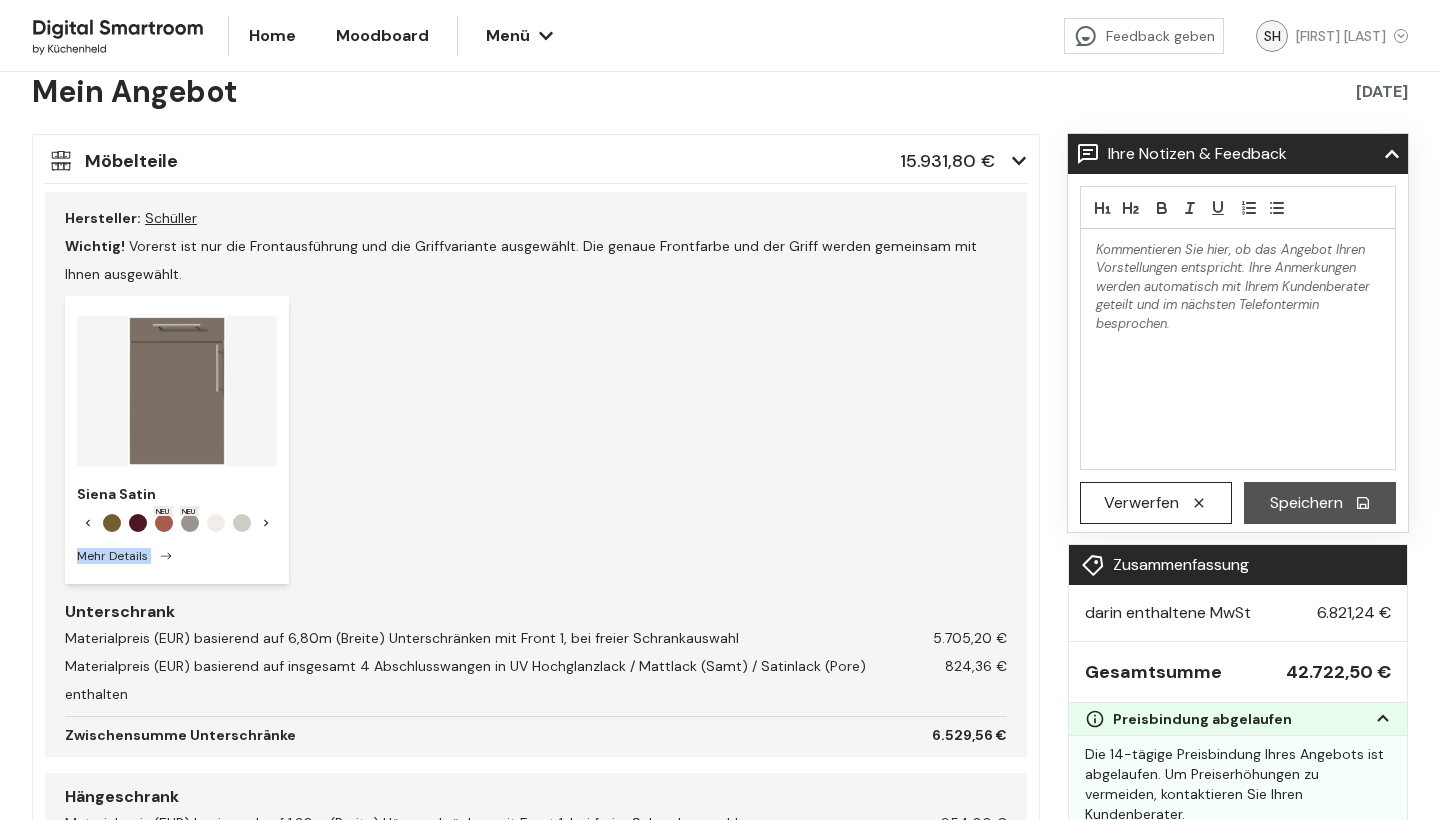 click at bounding box center [266, 523] 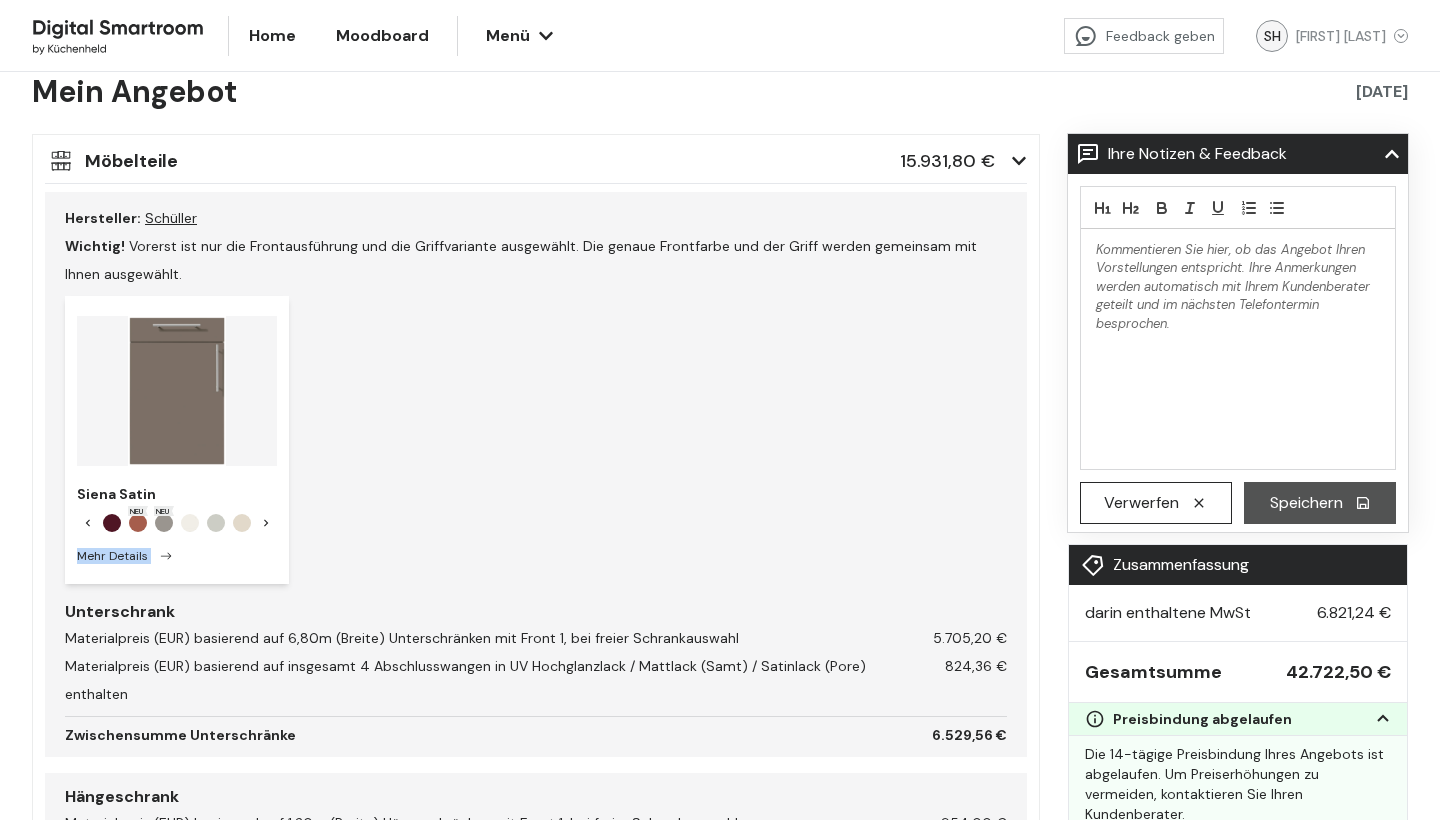 click at bounding box center (266, 523) 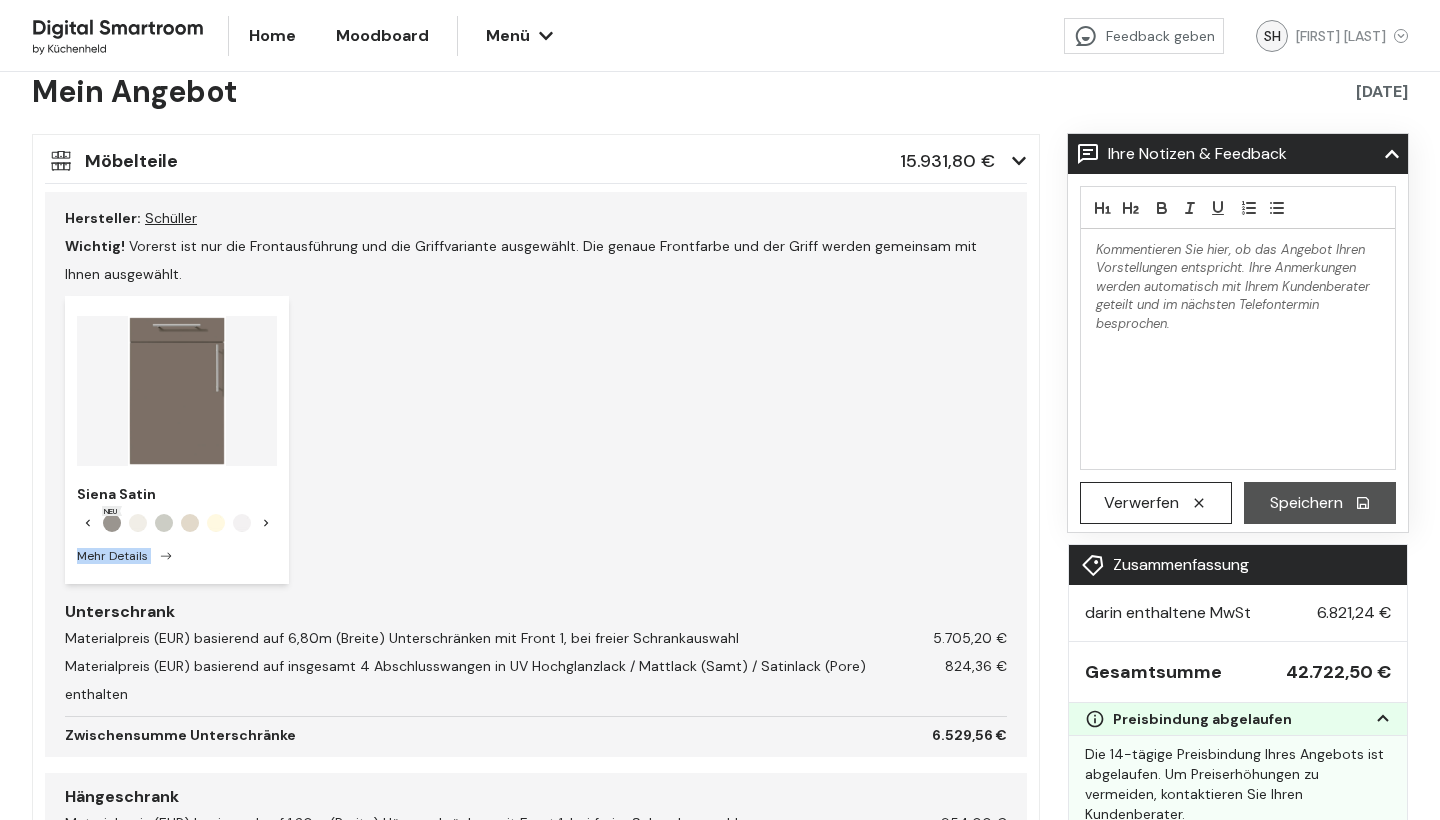 click at bounding box center [266, 523] 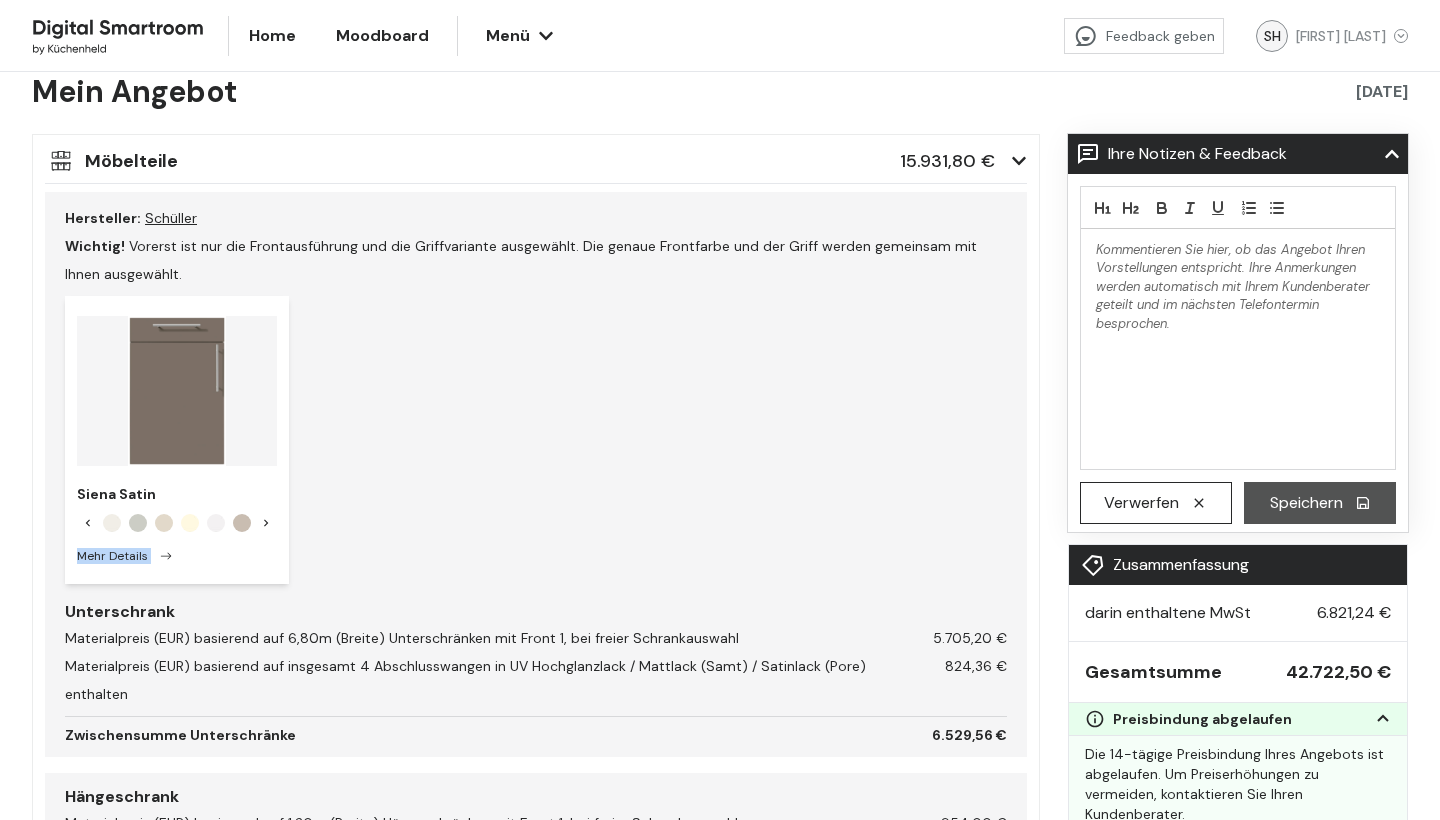 click at bounding box center [266, 523] 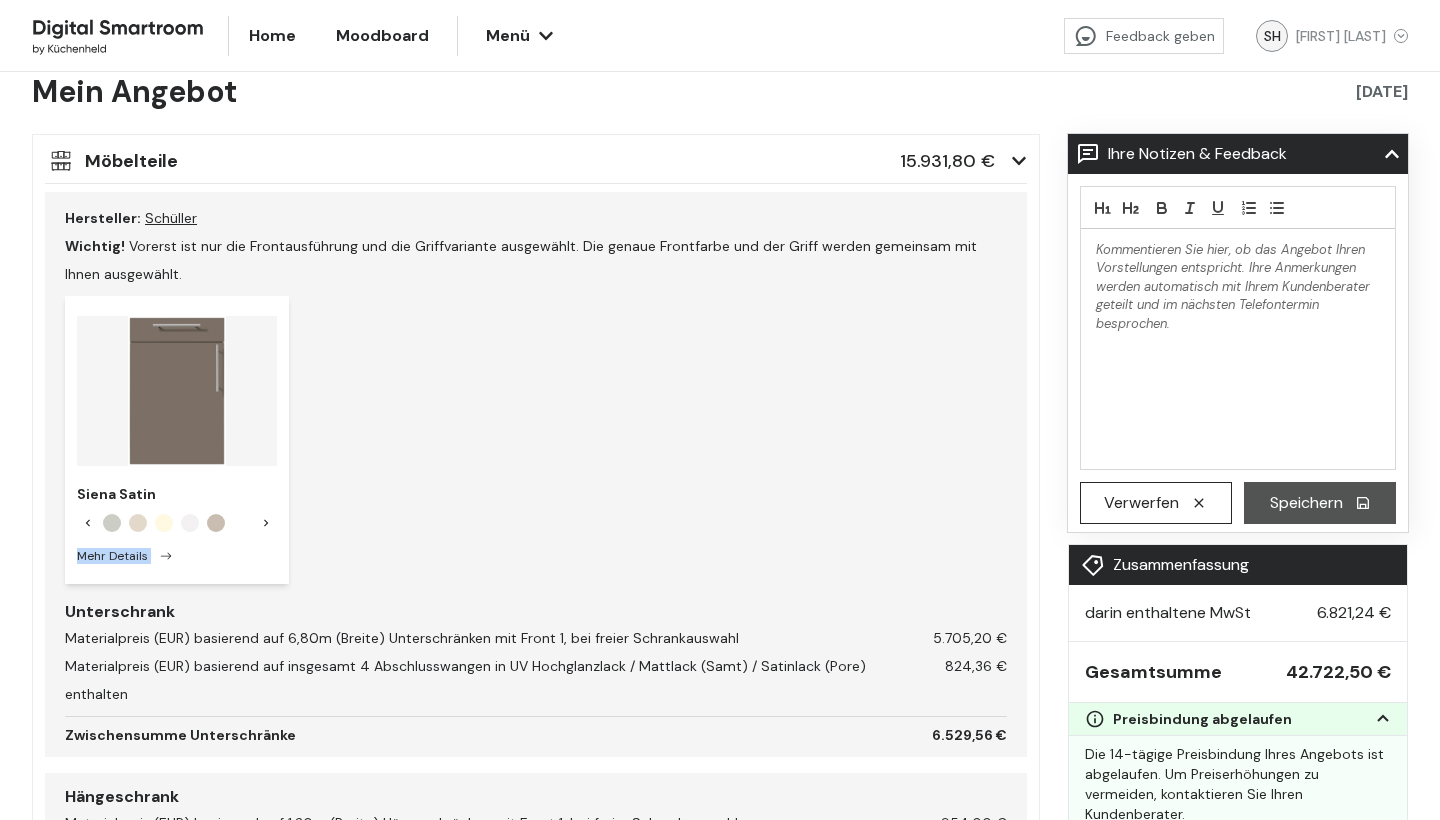 click at bounding box center (266, 523) 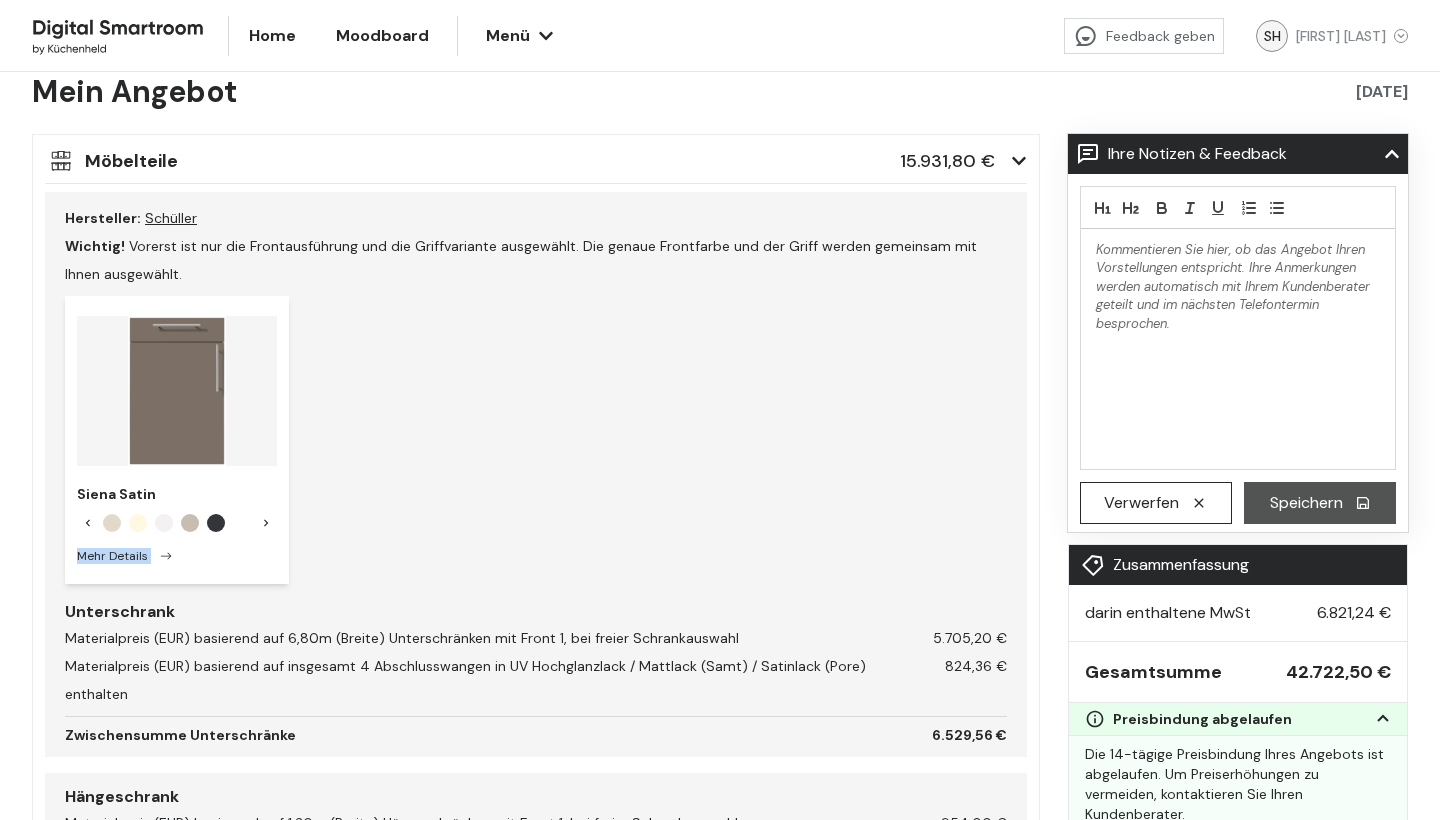 click at bounding box center (266, 523) 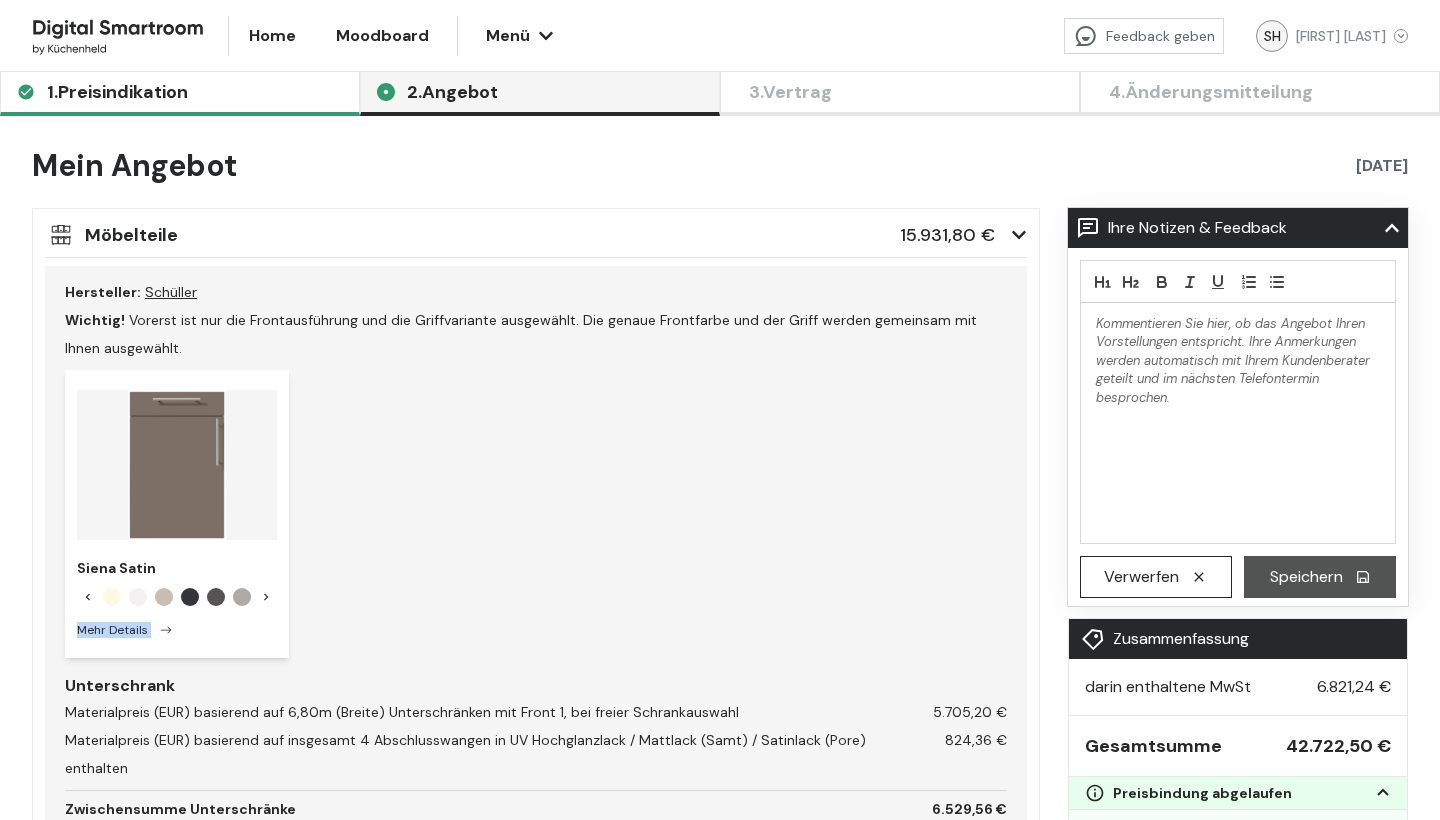 scroll, scrollTop: 0, scrollLeft: 0, axis: both 